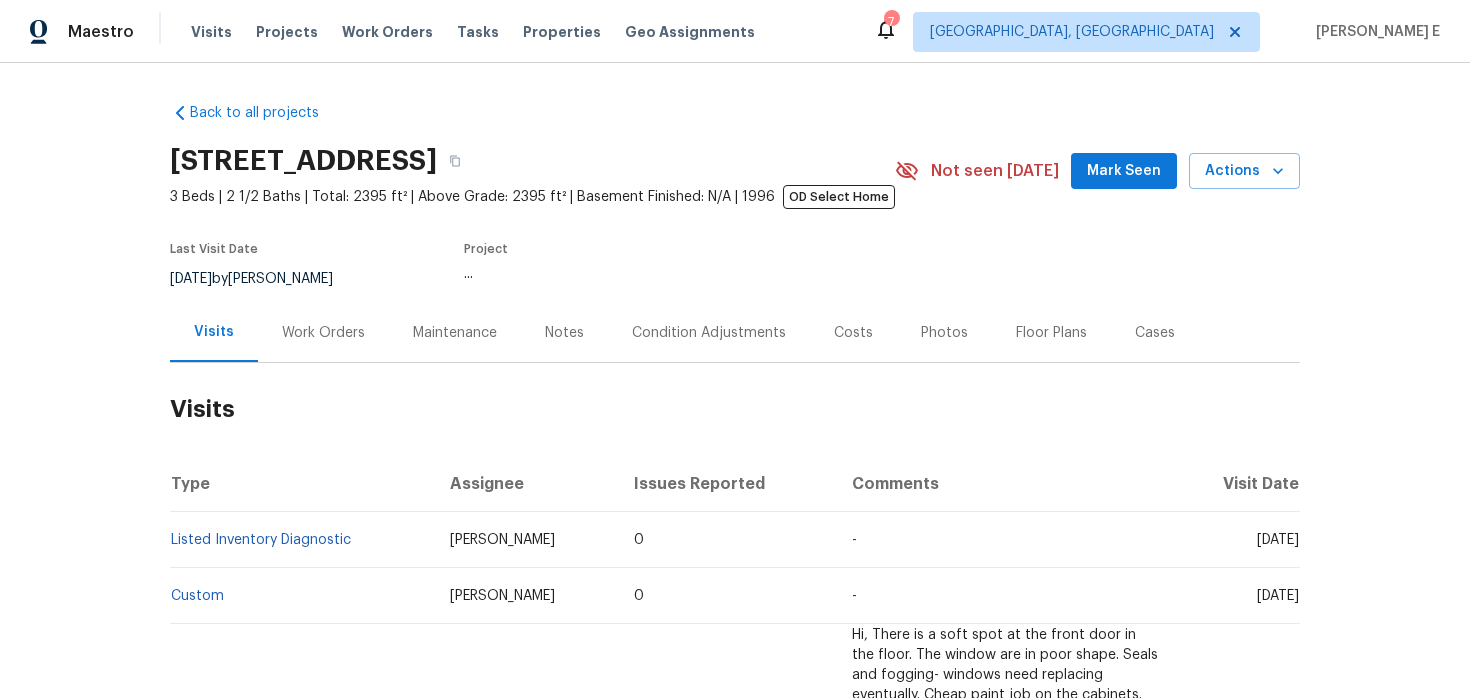 scroll, scrollTop: 0, scrollLeft: 0, axis: both 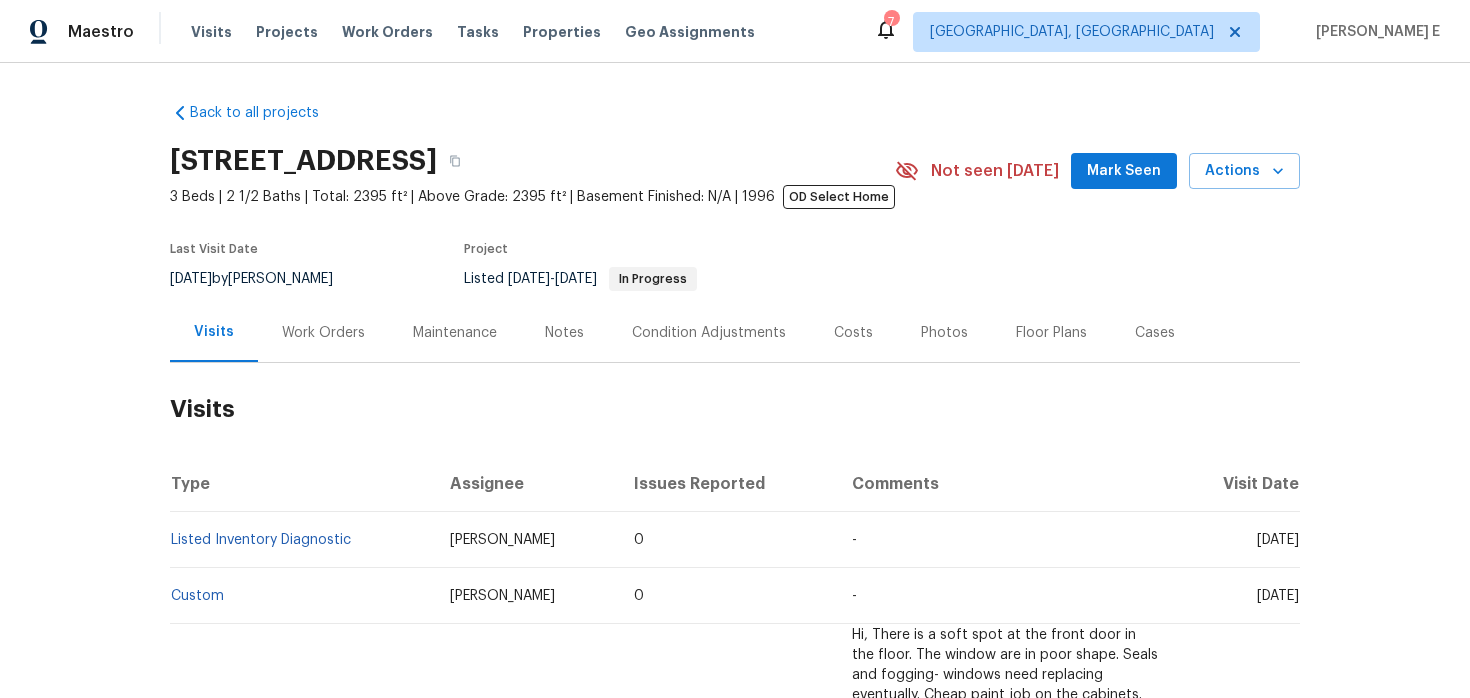 click on "Work Orders" at bounding box center (323, 333) 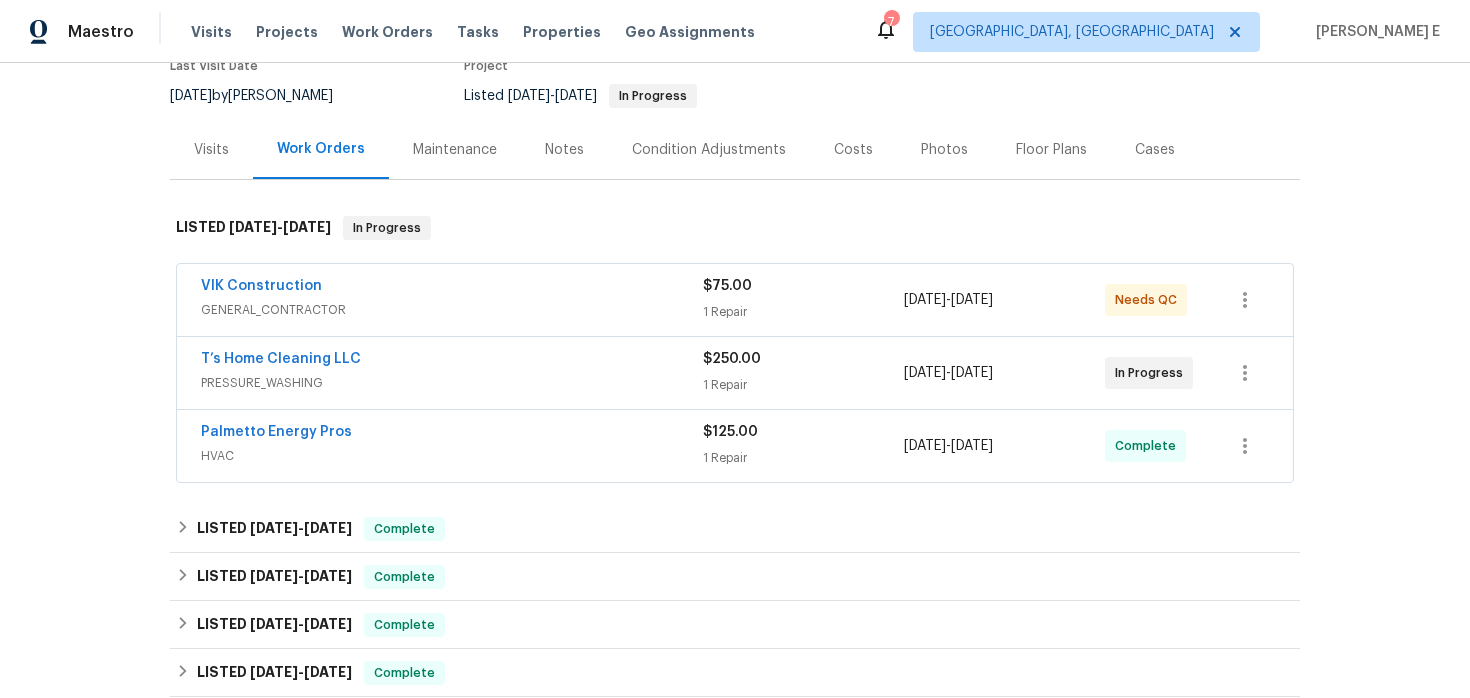 scroll, scrollTop: 264, scrollLeft: 0, axis: vertical 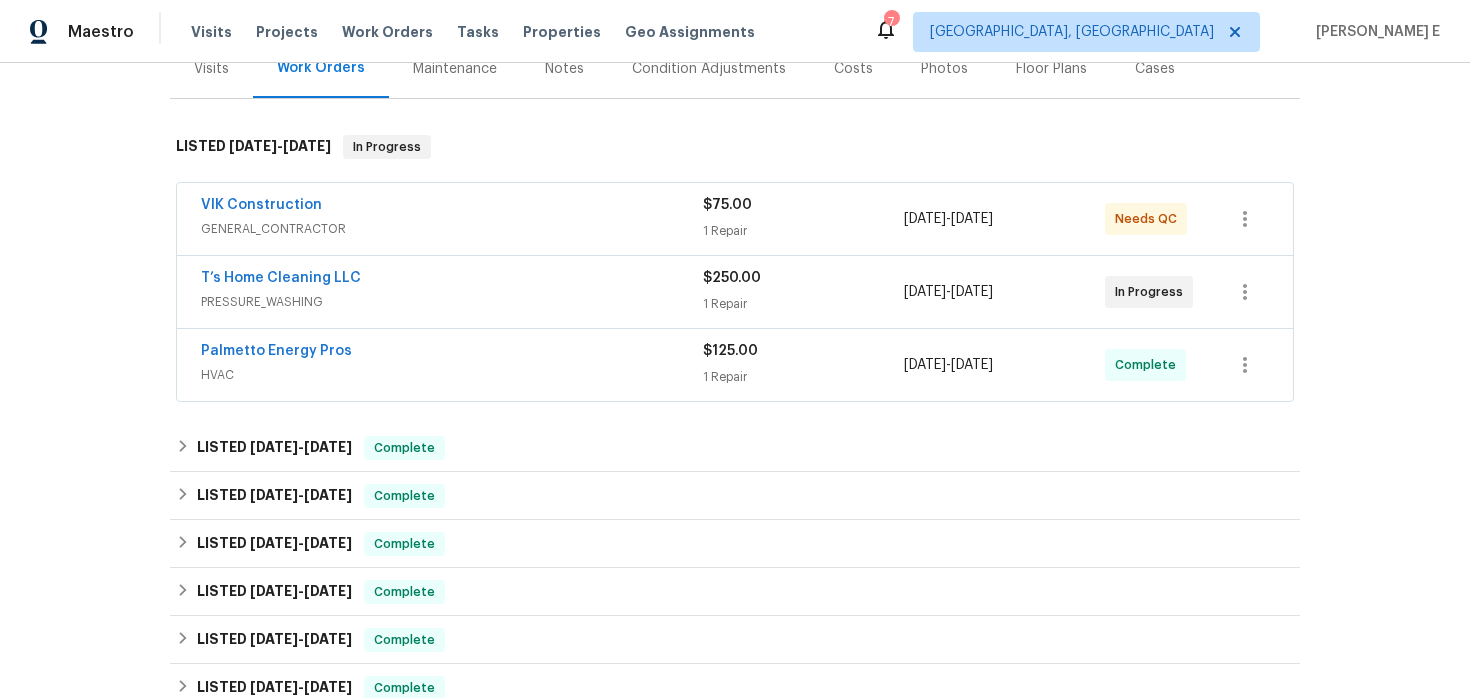 click on "T’s Home Cleaning LLC" at bounding box center [452, 280] 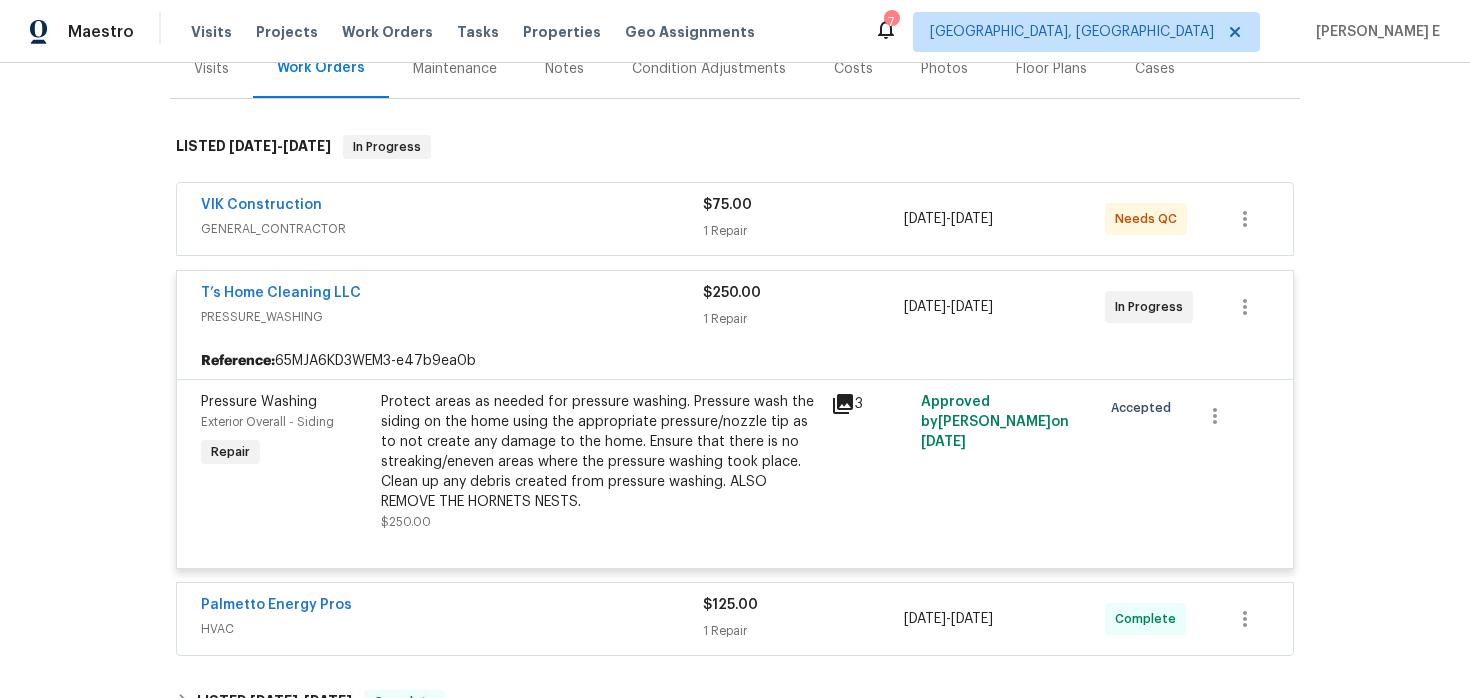 click on "VIK Construction" at bounding box center [452, 207] 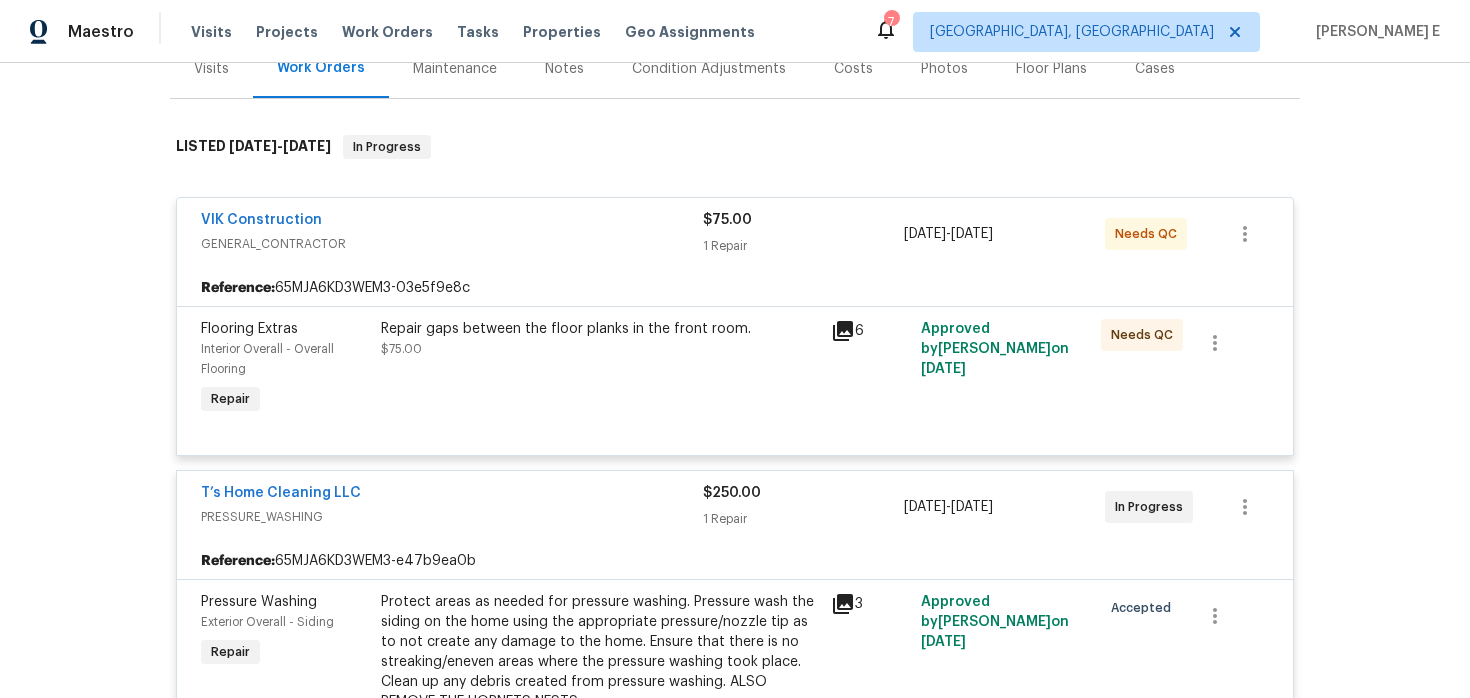 click 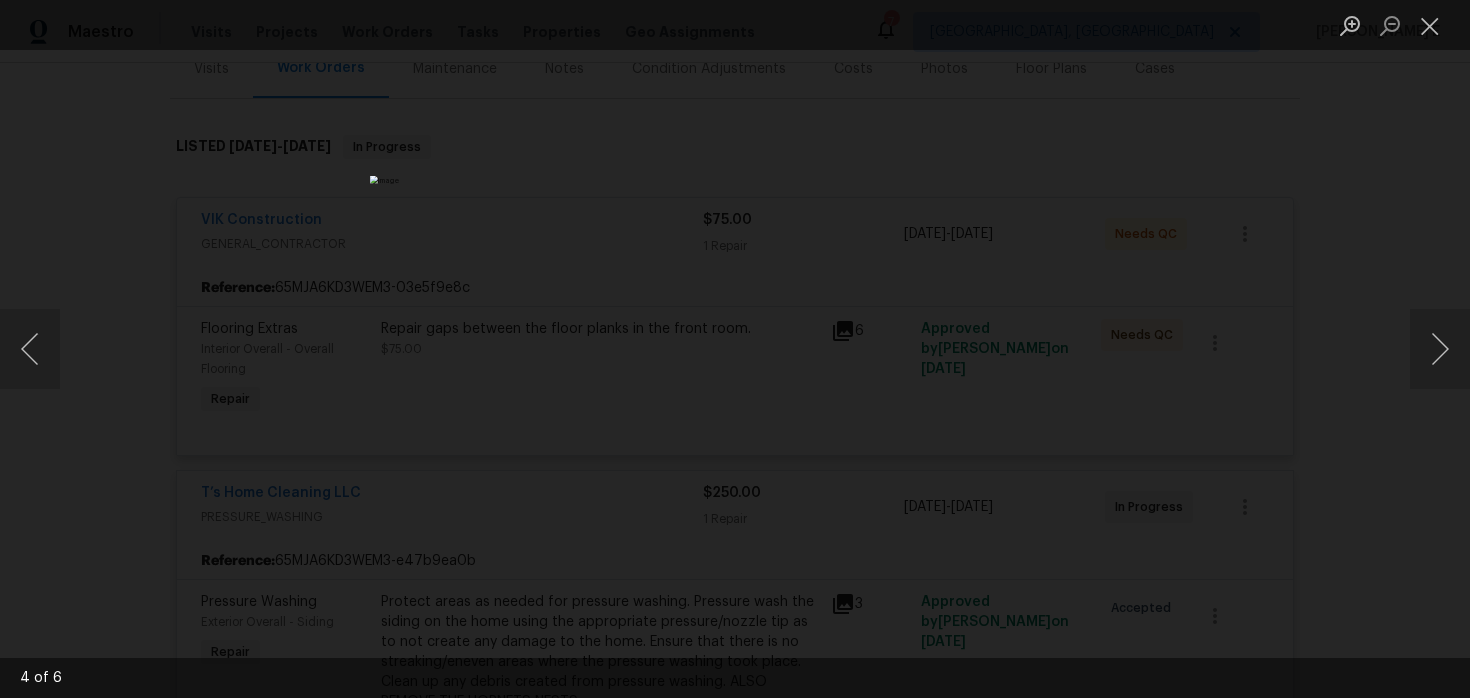 click at bounding box center [735, 349] 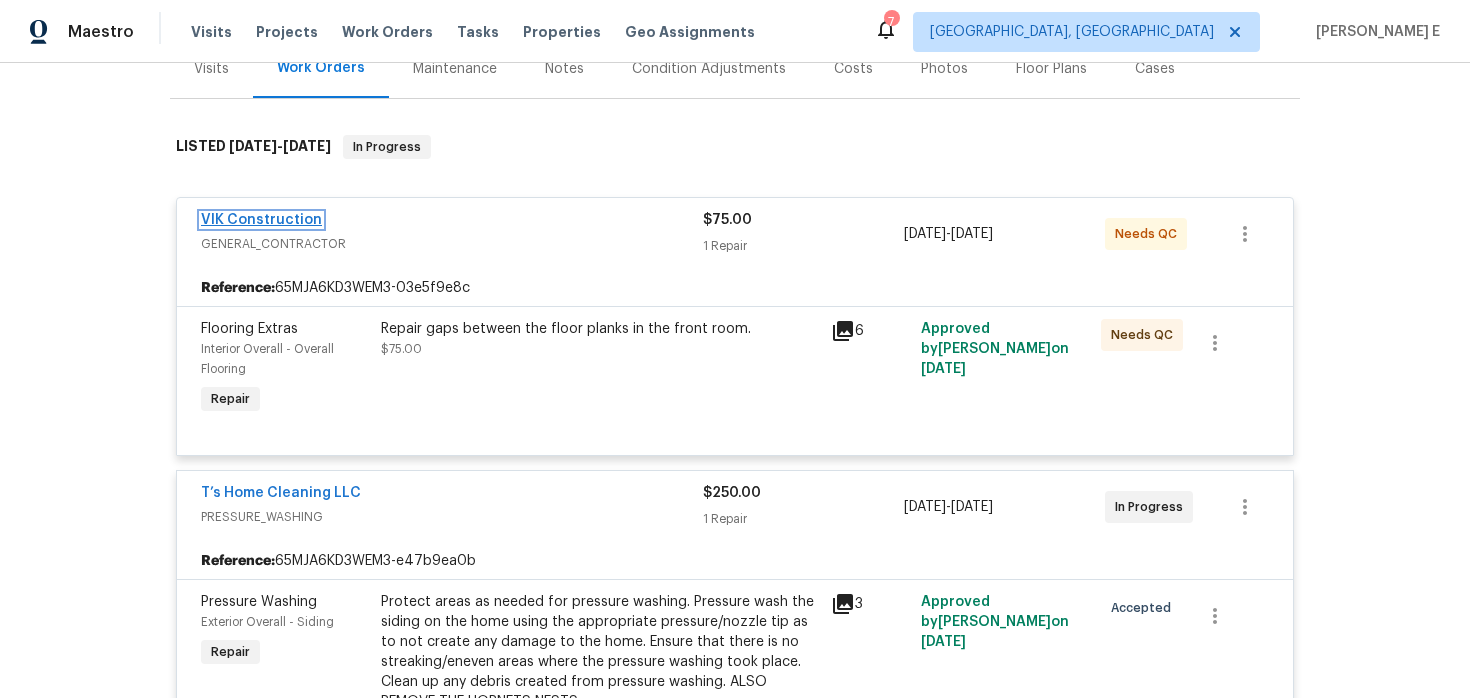 click on "VIK Construction" at bounding box center (261, 220) 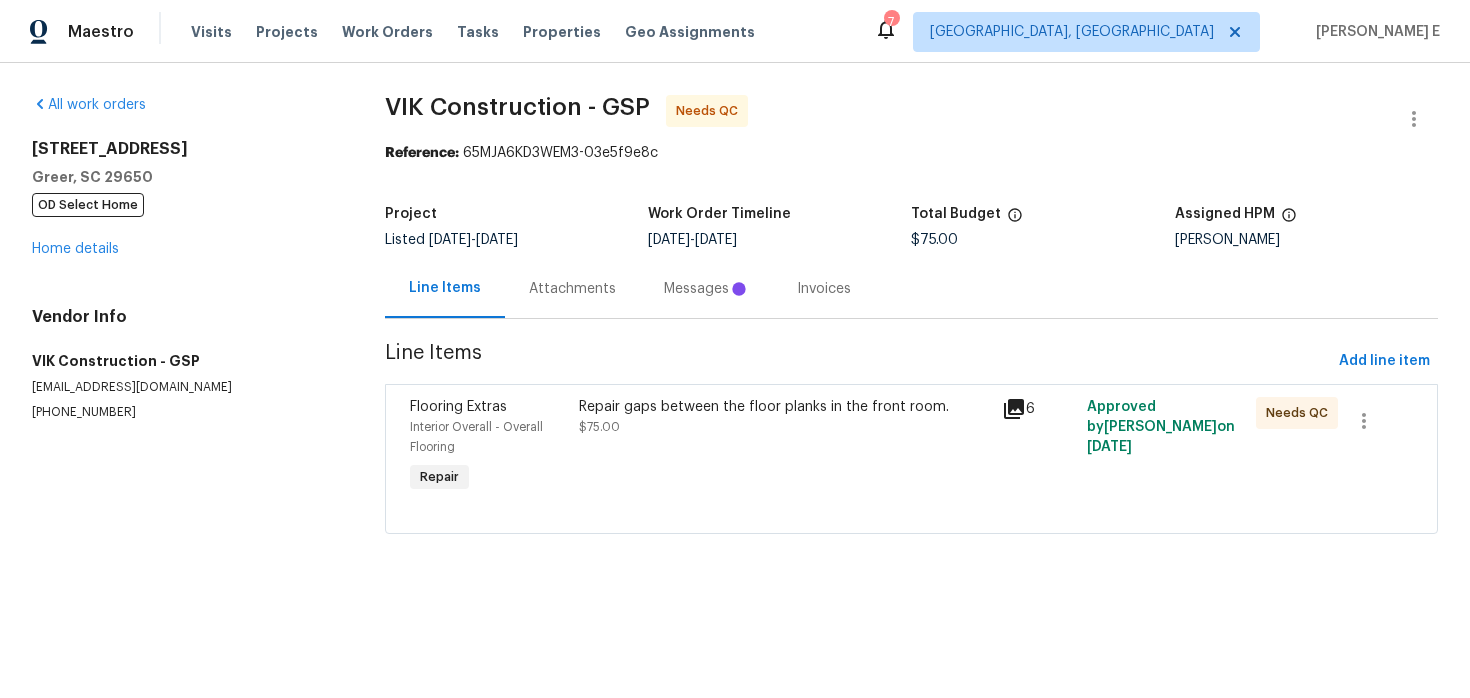 click on "Repair gaps between the floor planks in the front room. $75.00" at bounding box center (784, 447) 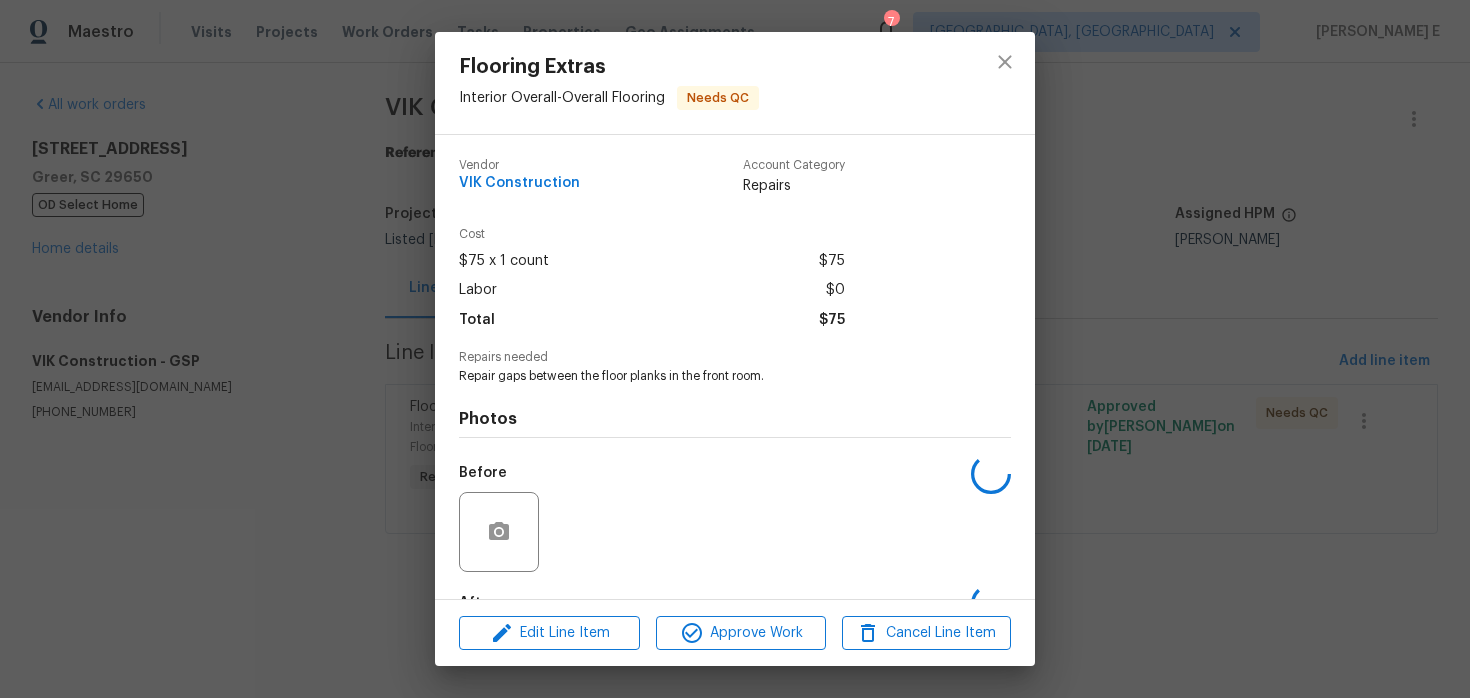 scroll, scrollTop: 123, scrollLeft: 0, axis: vertical 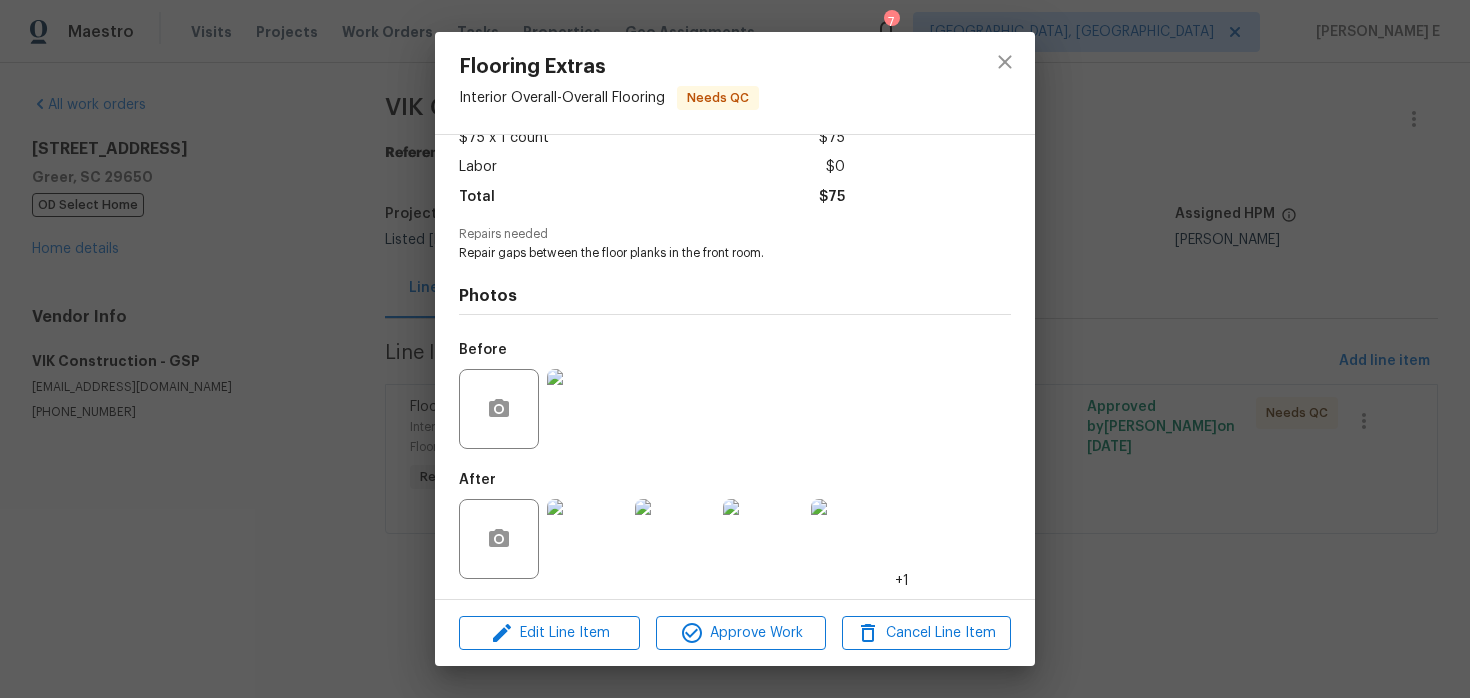 click at bounding box center [587, 409] 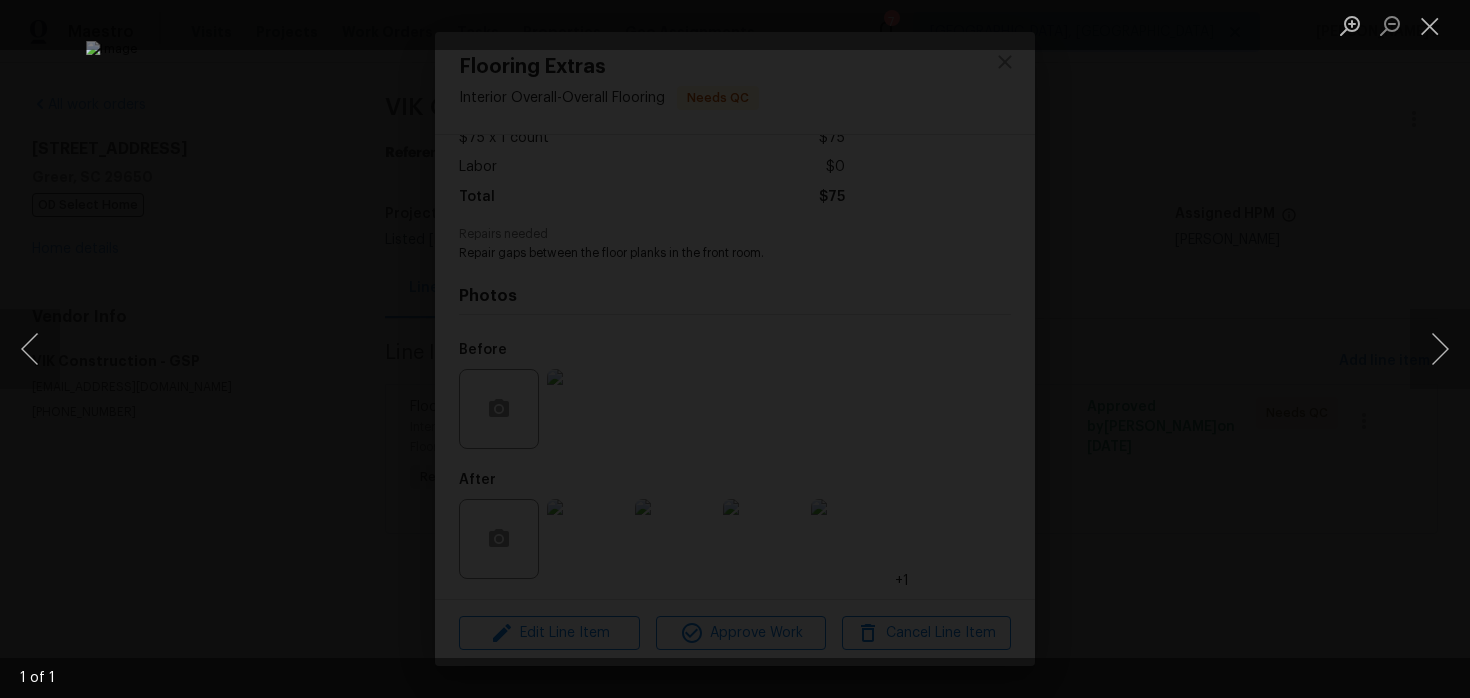 click at bounding box center (735, 349) 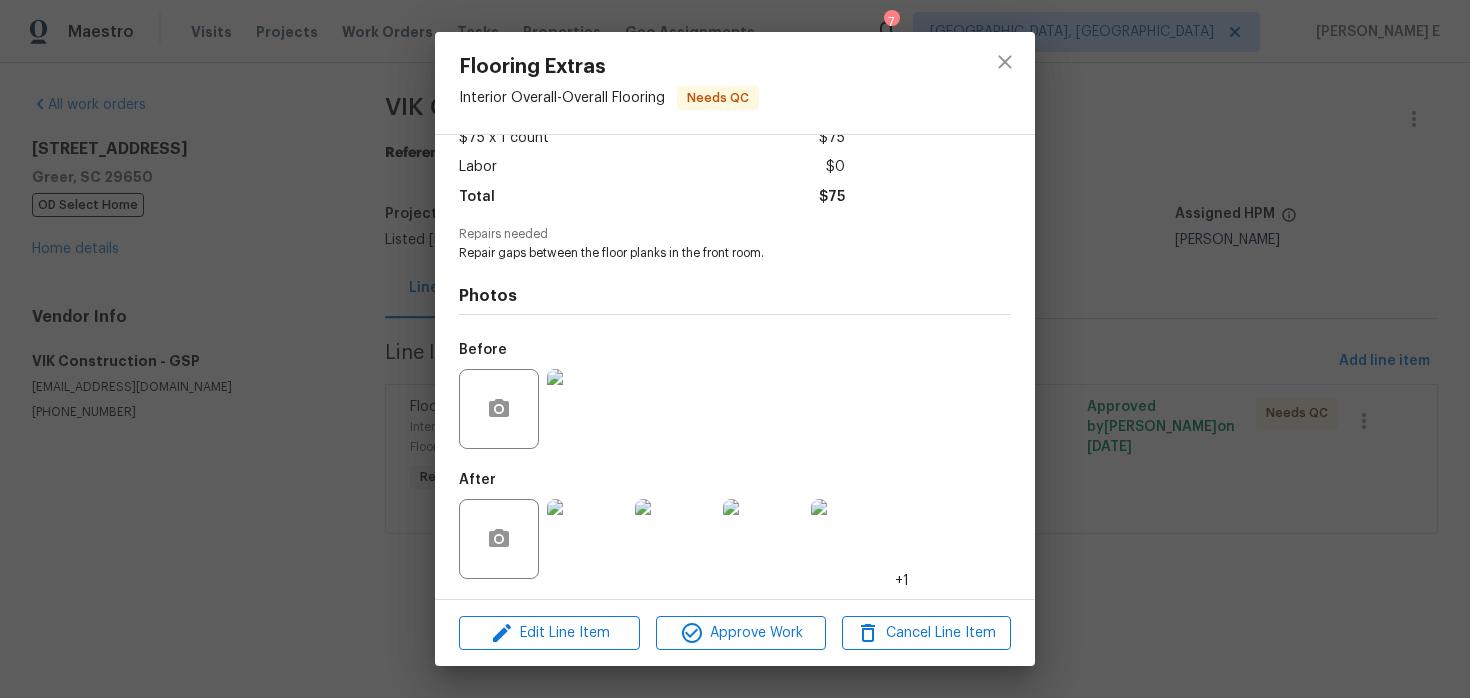click on "Flooring Extras Interior Overall  -  Overall Flooring Needs QC Vendor VIK Construction Account Category Repairs Cost $75 x 1 count $75 Labor $0 Total $75 Repairs needed Repair gaps between the floor planks in the front room. Photos Before After  +1  Edit Line Item  Approve Work  Cancel Line Item" at bounding box center (735, 349) 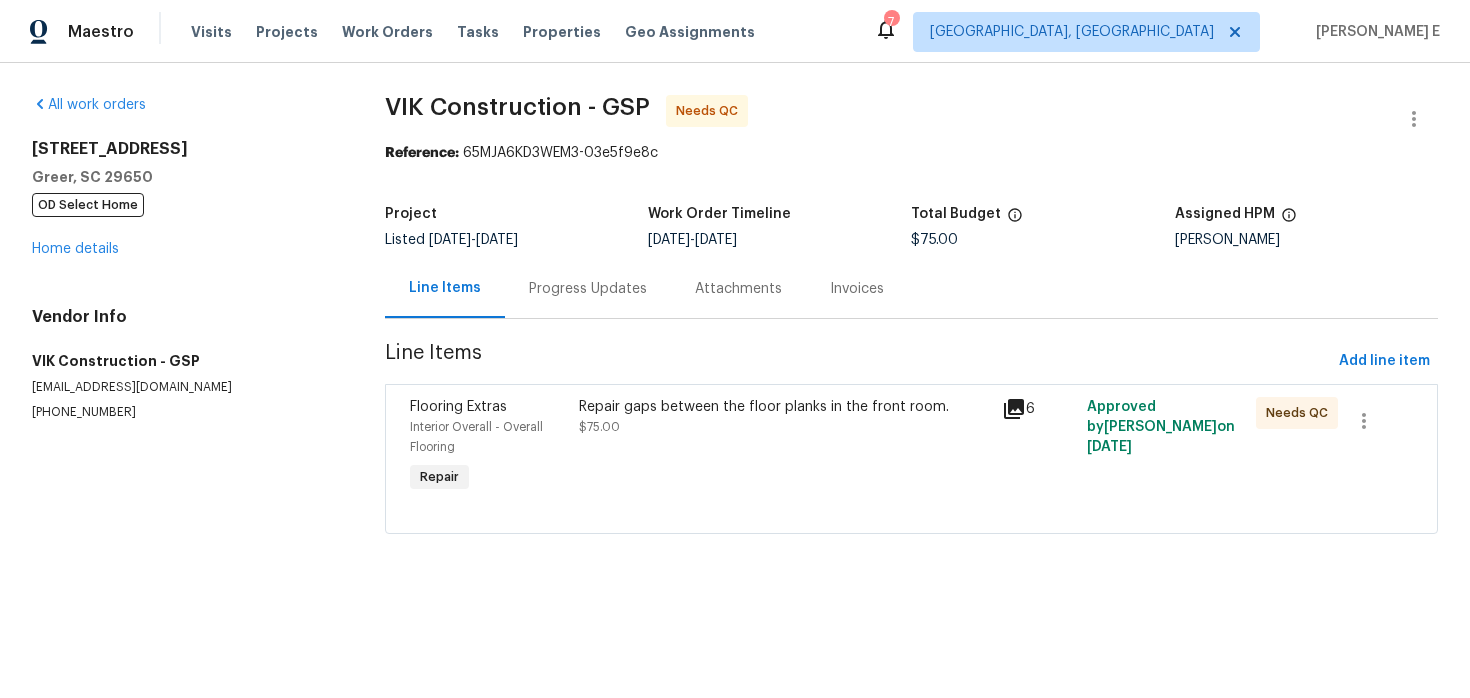 click on "Progress Updates" at bounding box center [588, 289] 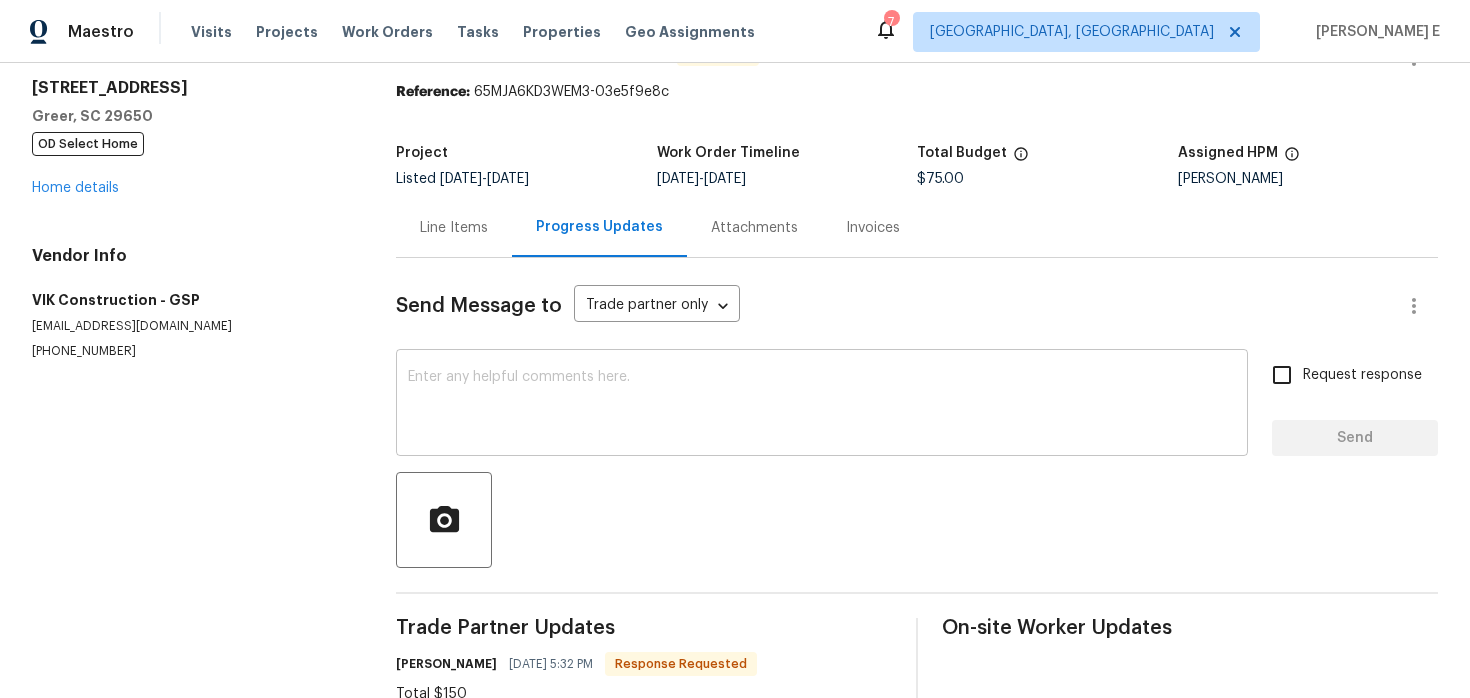 scroll, scrollTop: 0, scrollLeft: 0, axis: both 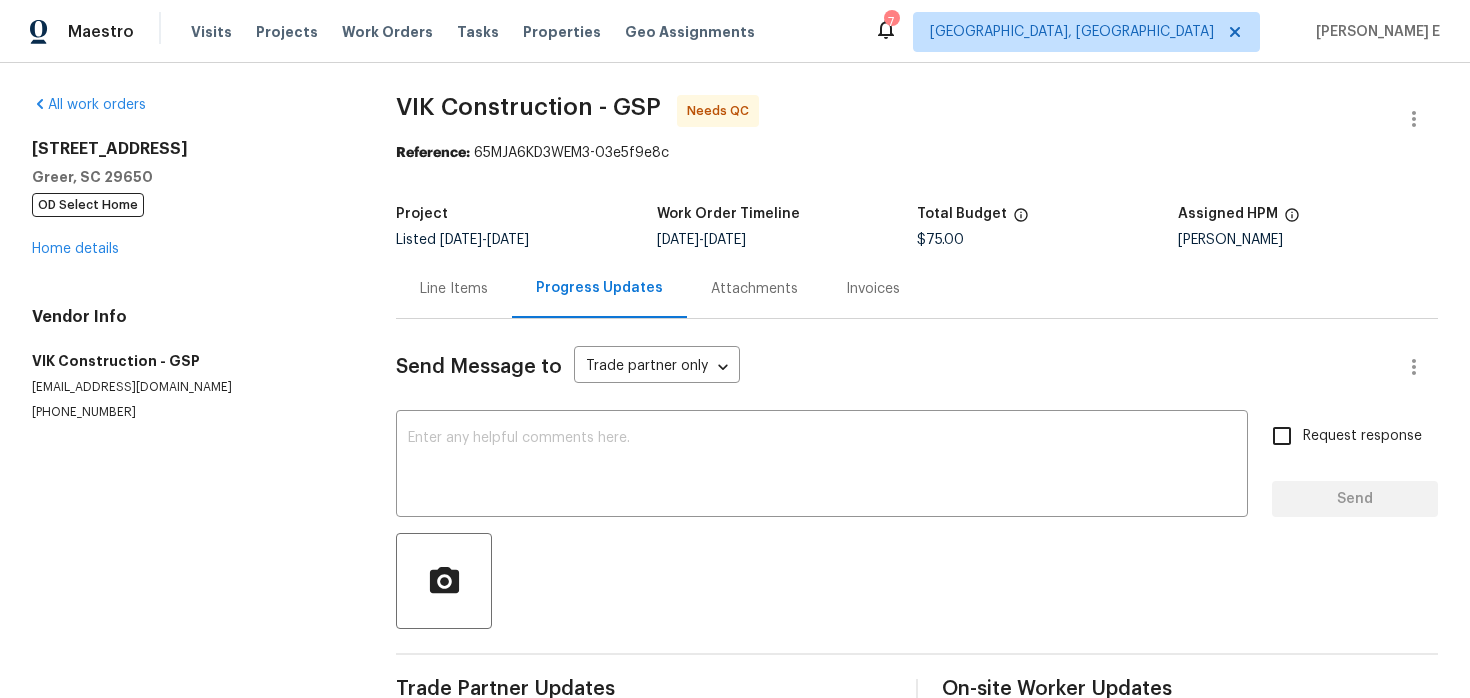 click on "Line Items" at bounding box center (454, 288) 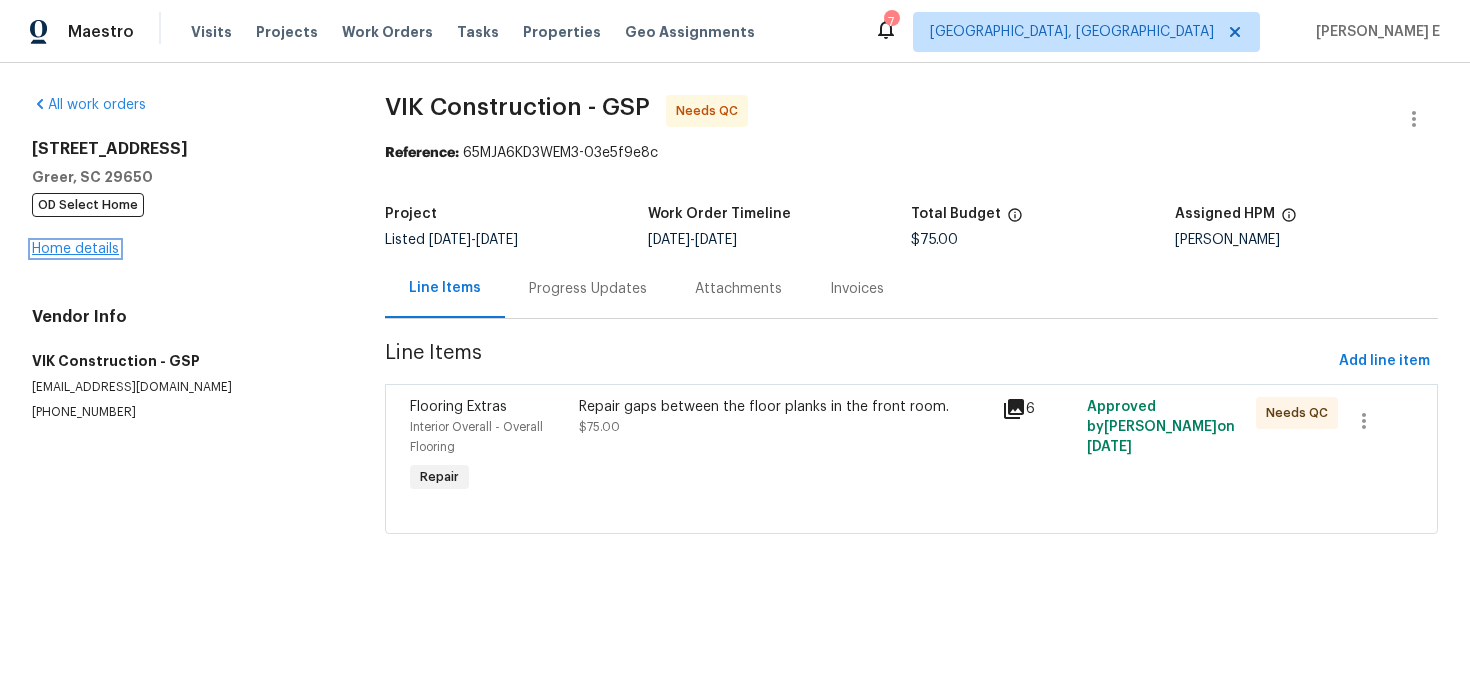 click on "Home details" at bounding box center [75, 249] 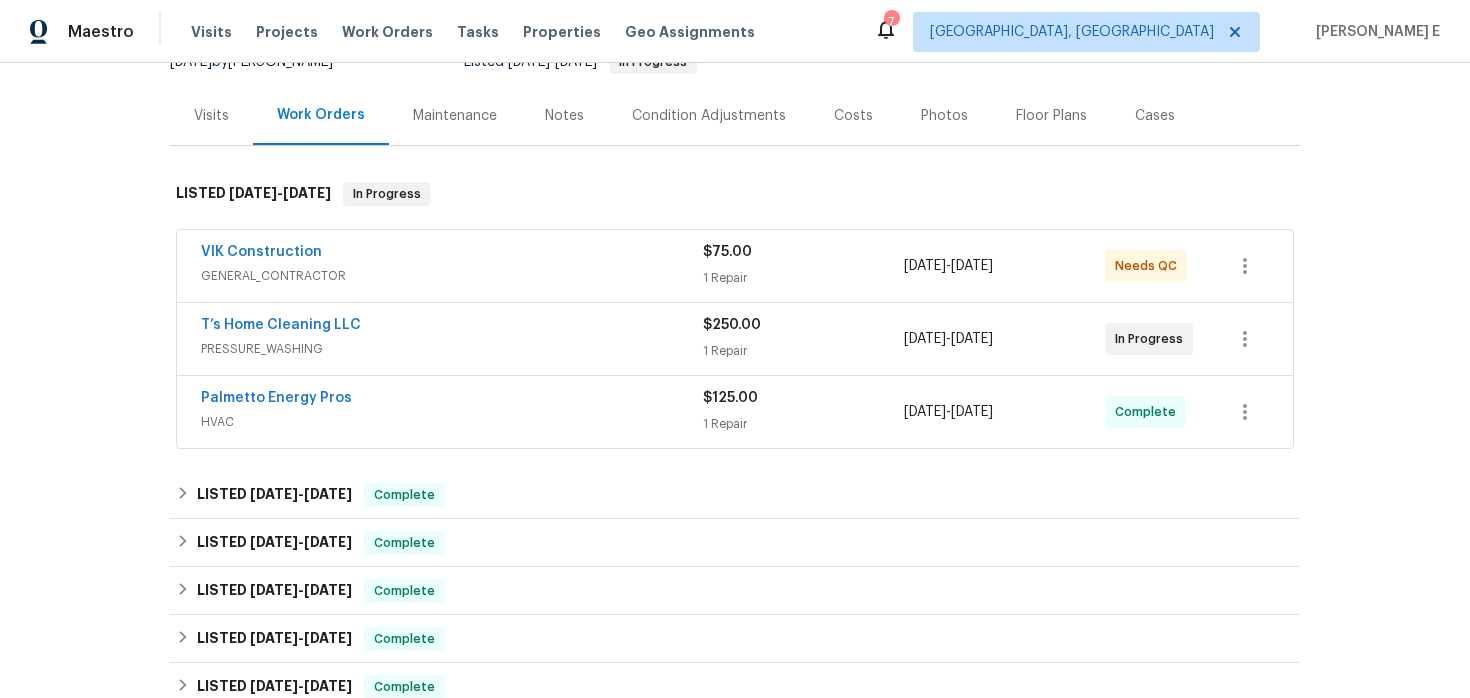 scroll, scrollTop: 234, scrollLeft: 0, axis: vertical 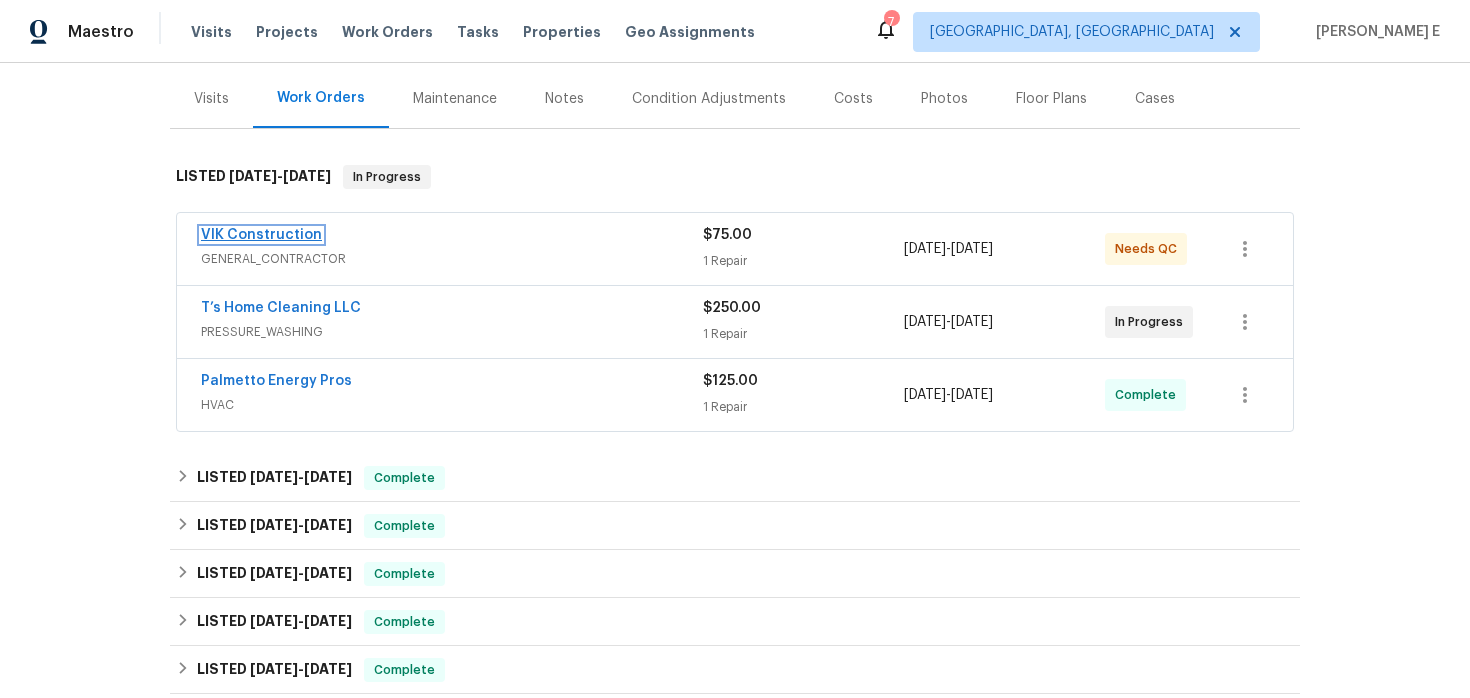click on "VIK Construction" at bounding box center [261, 235] 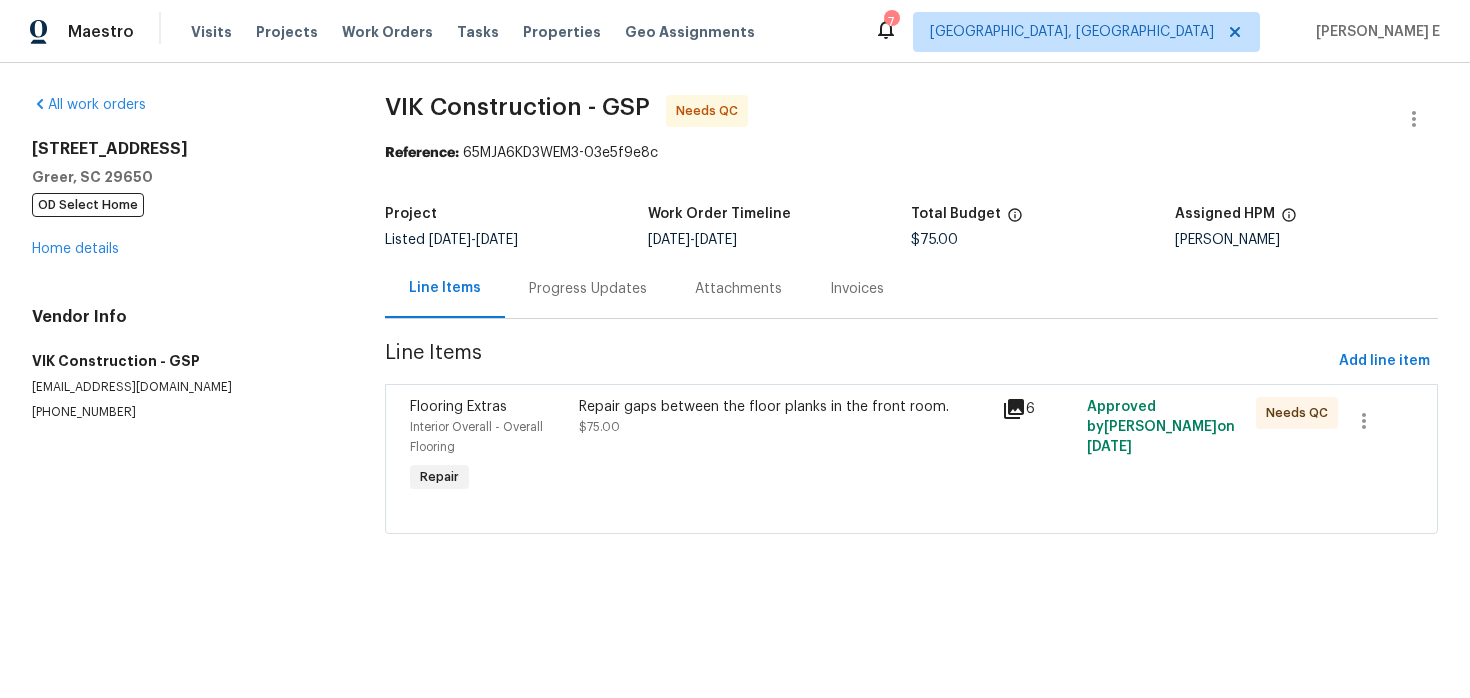 click on "Progress Updates" at bounding box center (588, 289) 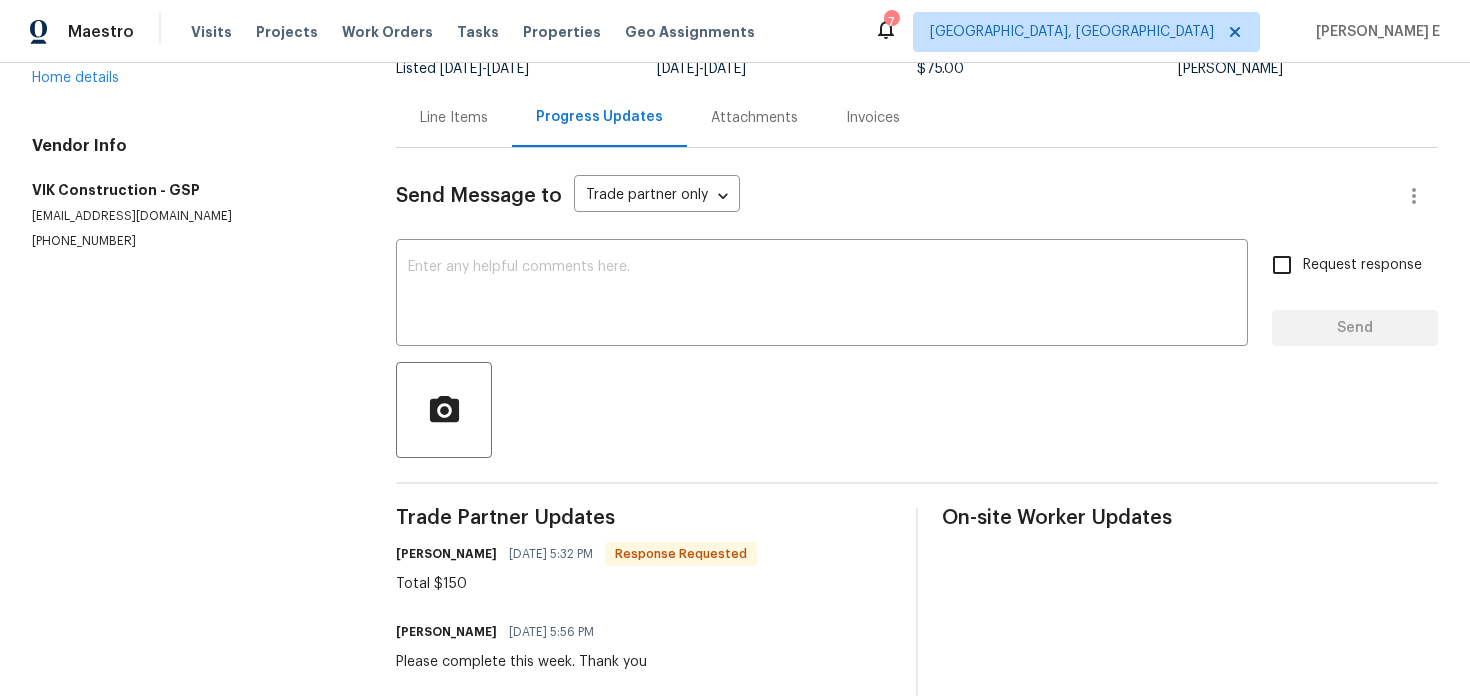 scroll, scrollTop: 0, scrollLeft: 0, axis: both 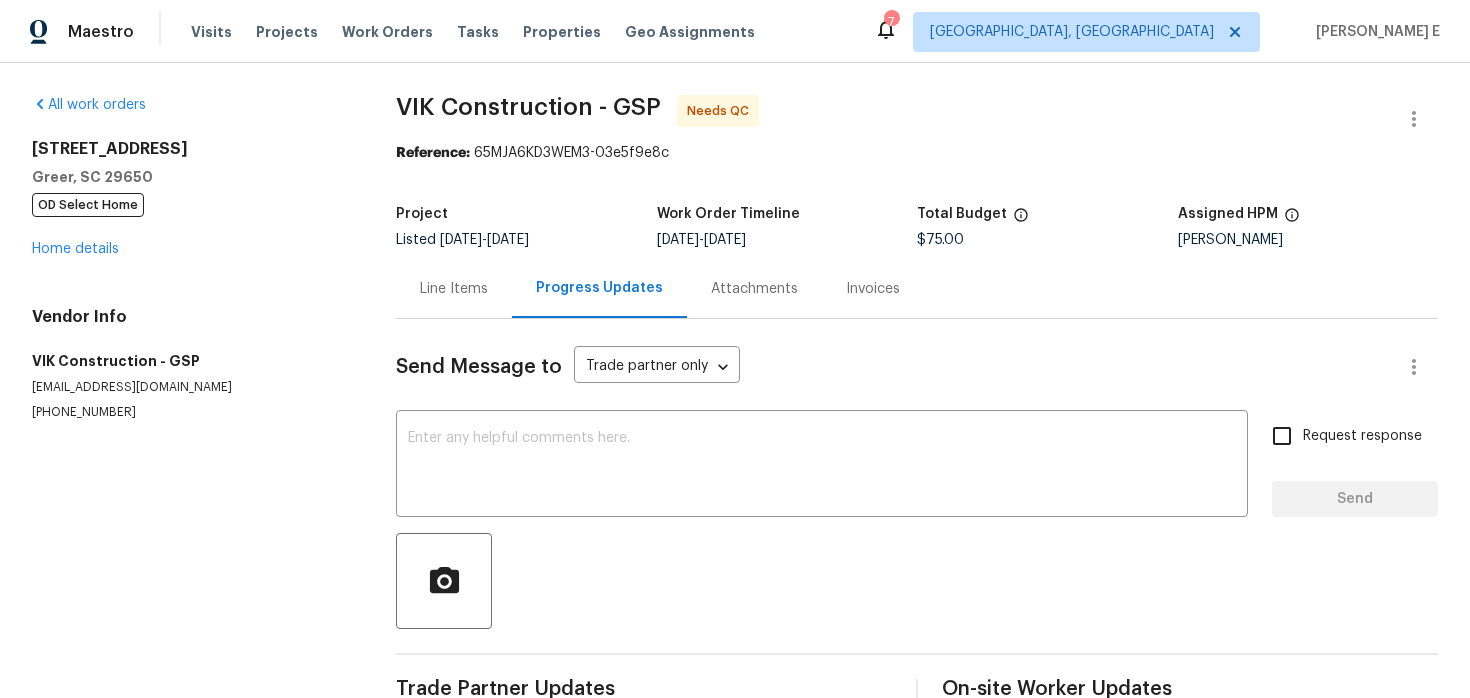 click on "Line Items" at bounding box center [454, 289] 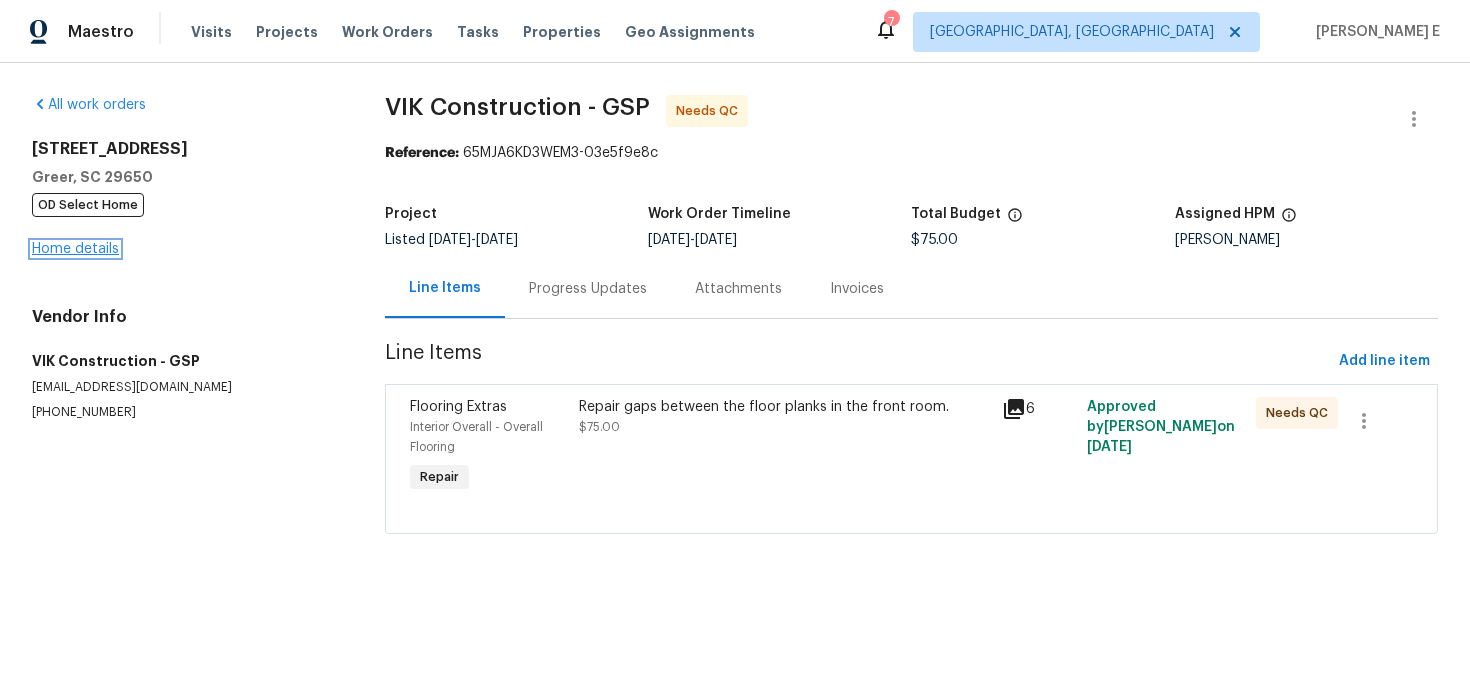click on "Home details" at bounding box center [75, 249] 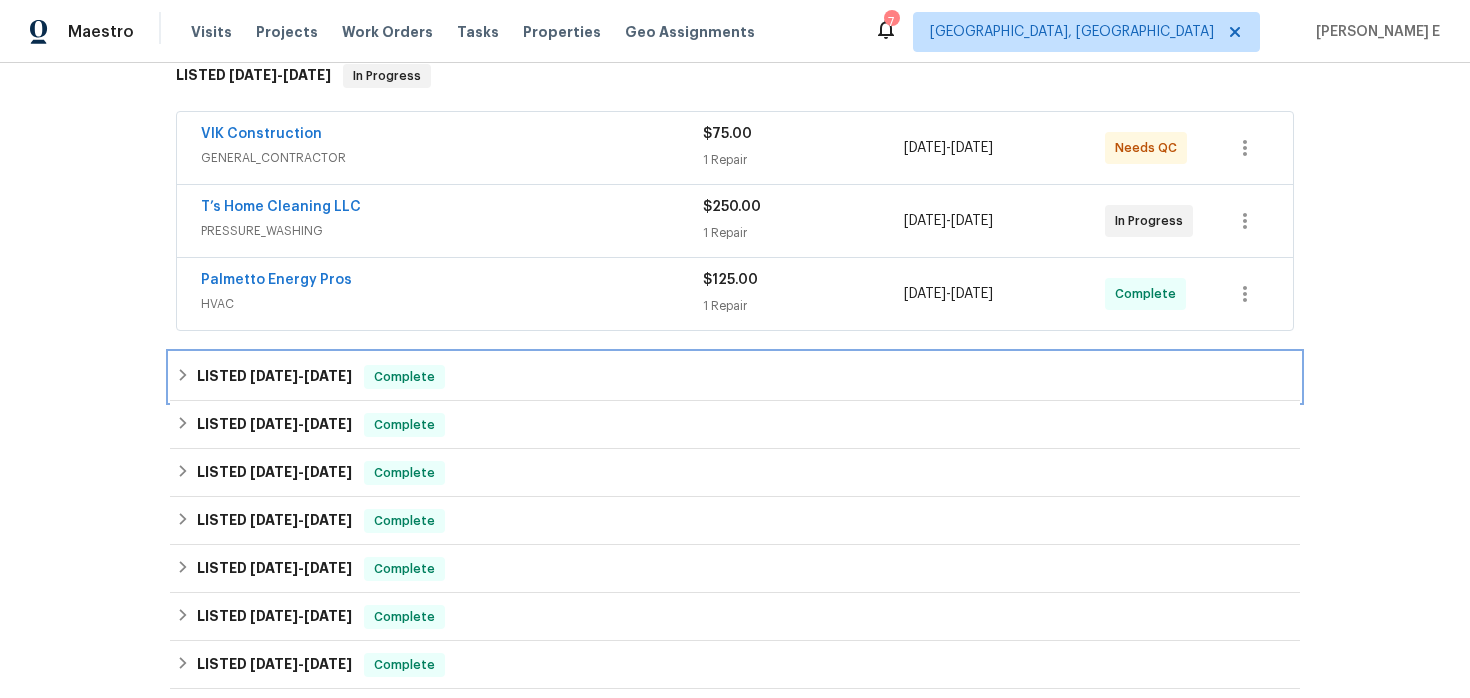 click on "3/19/25" at bounding box center (274, 376) 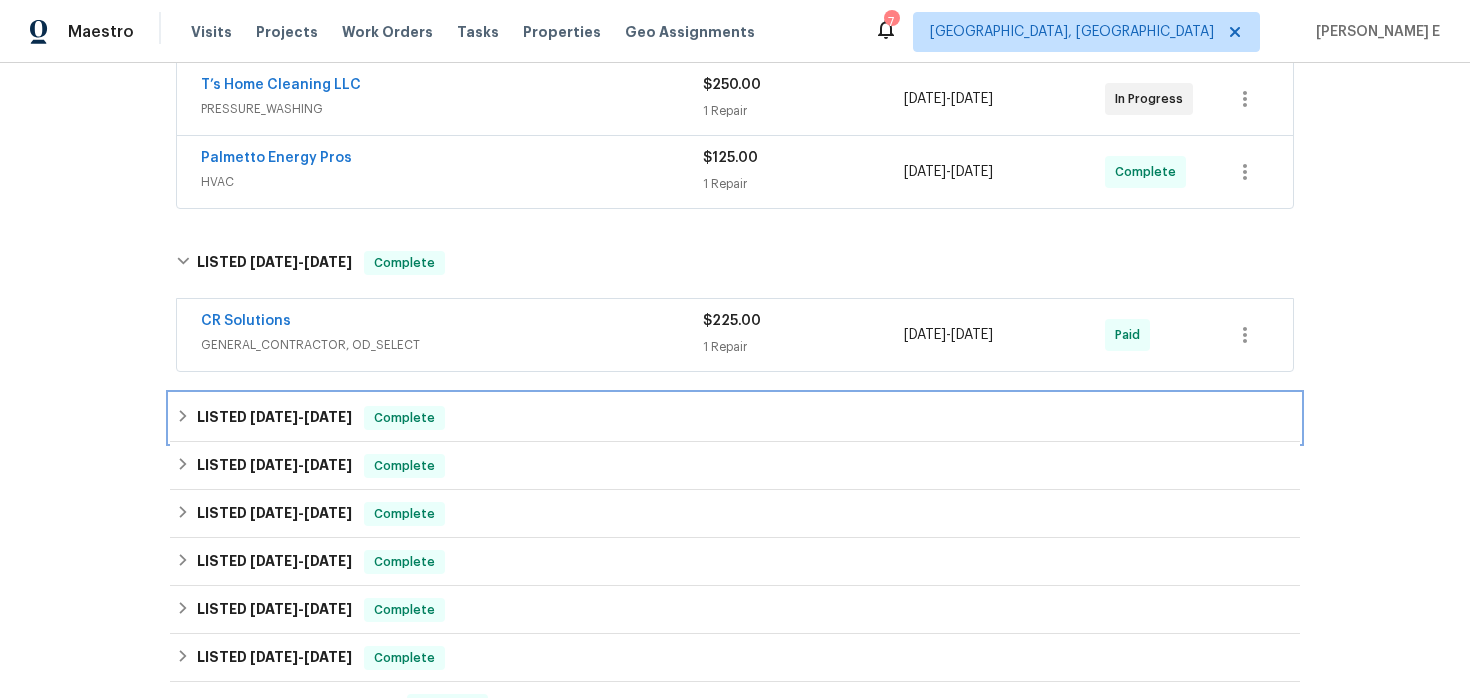 click on "3/17/25" at bounding box center [274, 417] 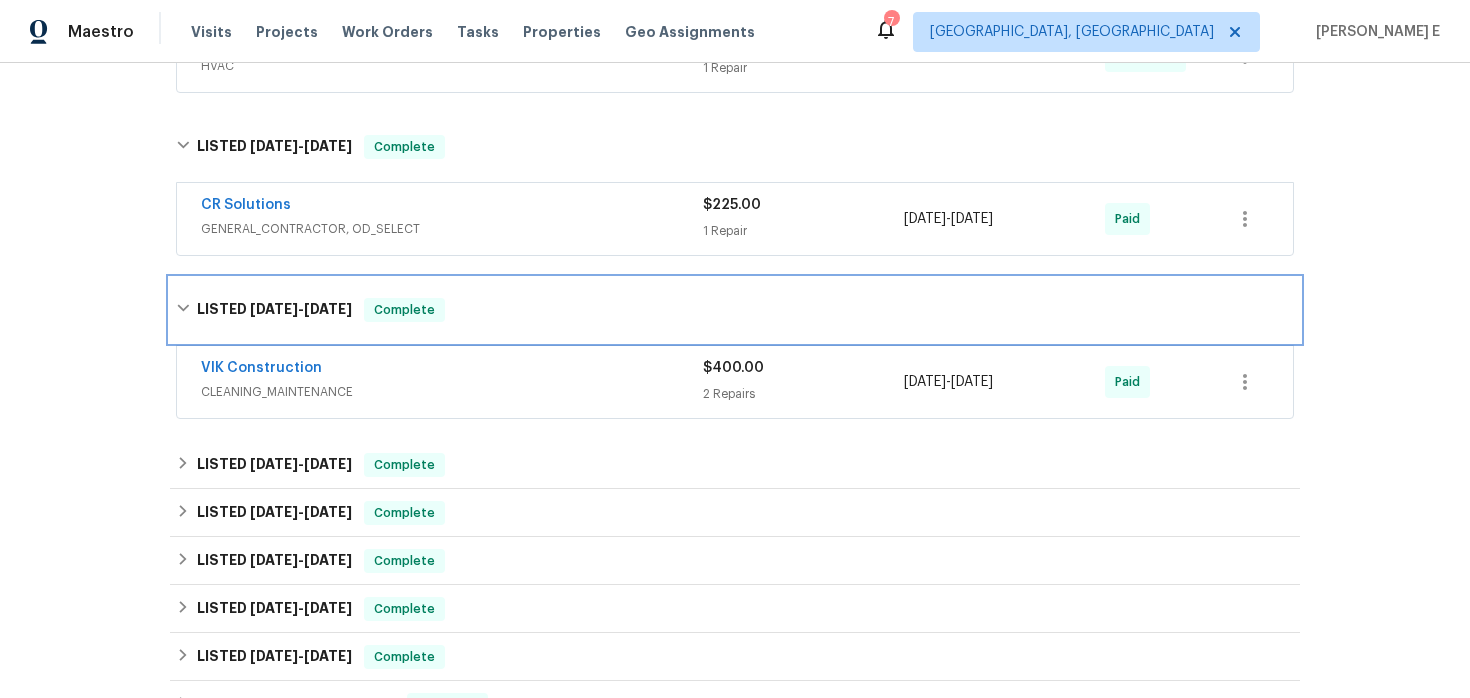 scroll, scrollTop: 577, scrollLeft: 0, axis: vertical 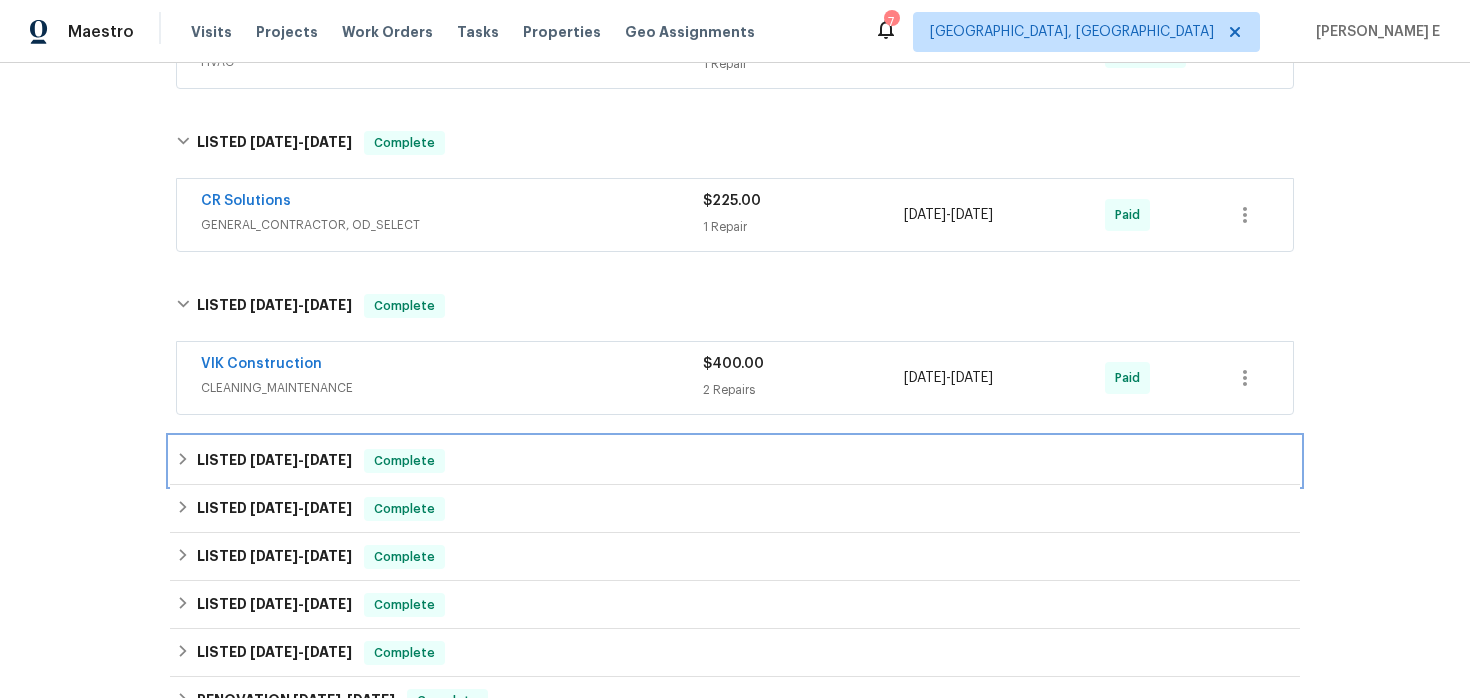 click on "1/27/25  -  1/30/25" at bounding box center (301, 460) 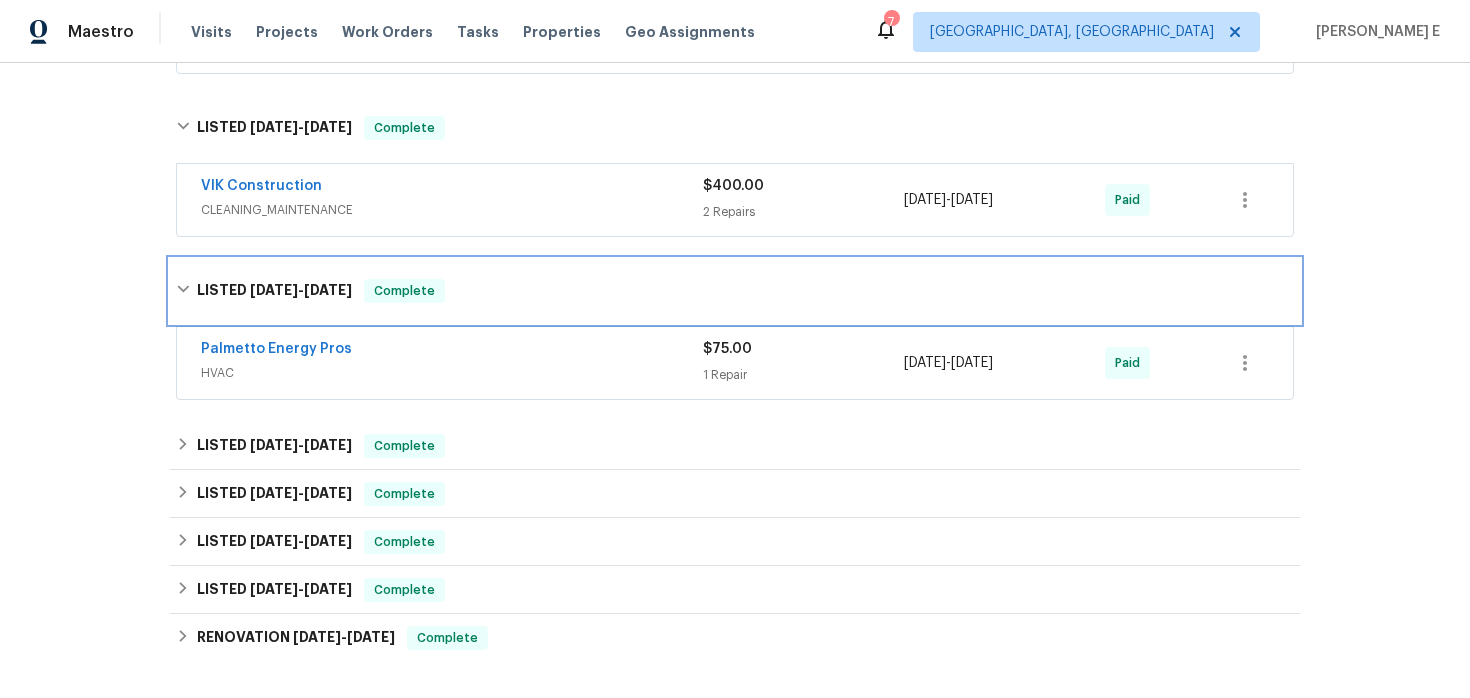 scroll, scrollTop: 781, scrollLeft: 0, axis: vertical 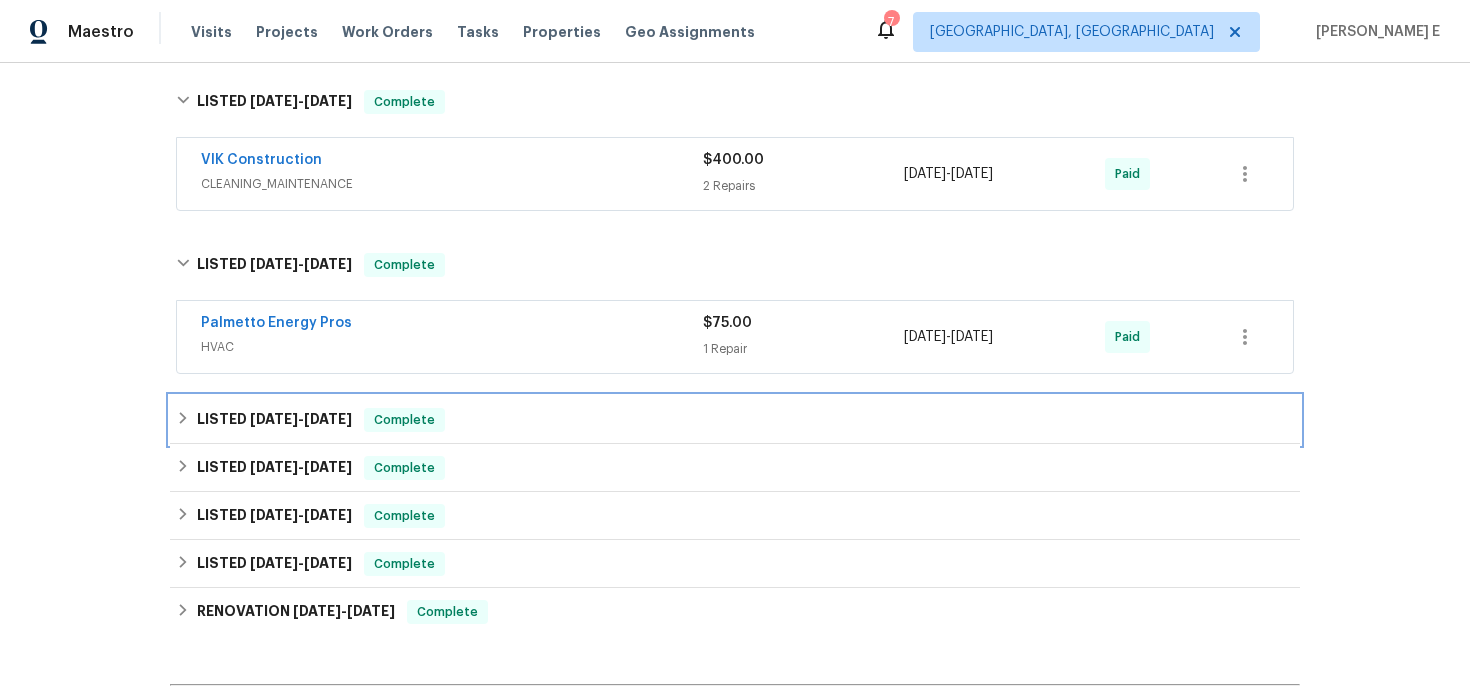 click on "2/20/25" at bounding box center (328, 419) 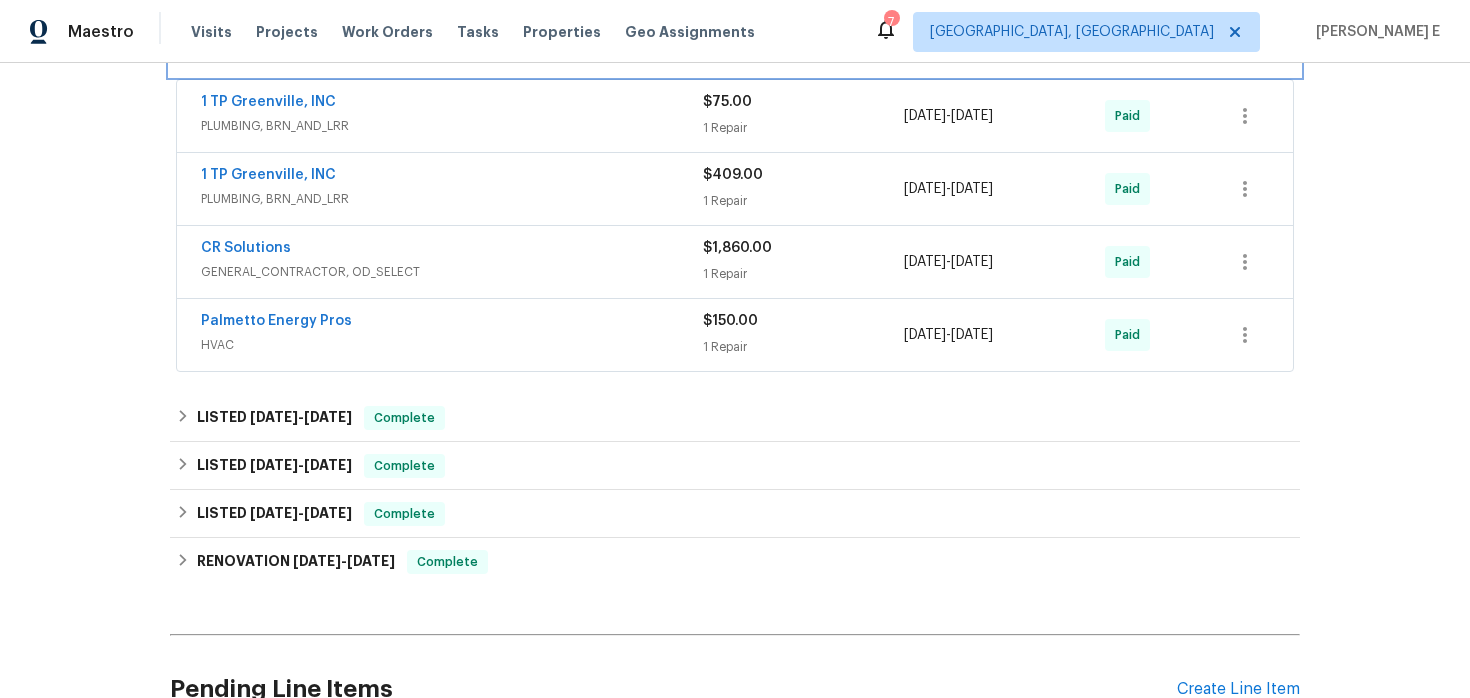 scroll, scrollTop: 1168, scrollLeft: 0, axis: vertical 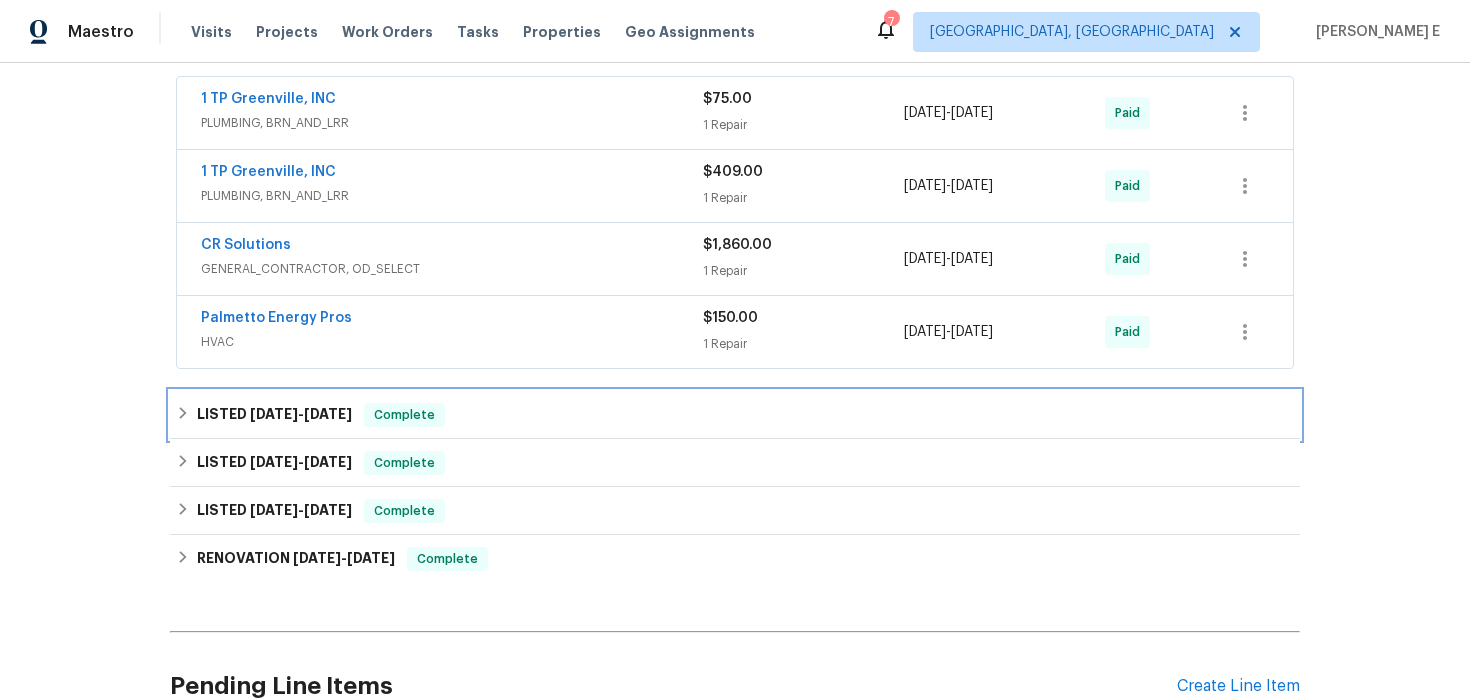 click on "10/3/24" at bounding box center (328, 414) 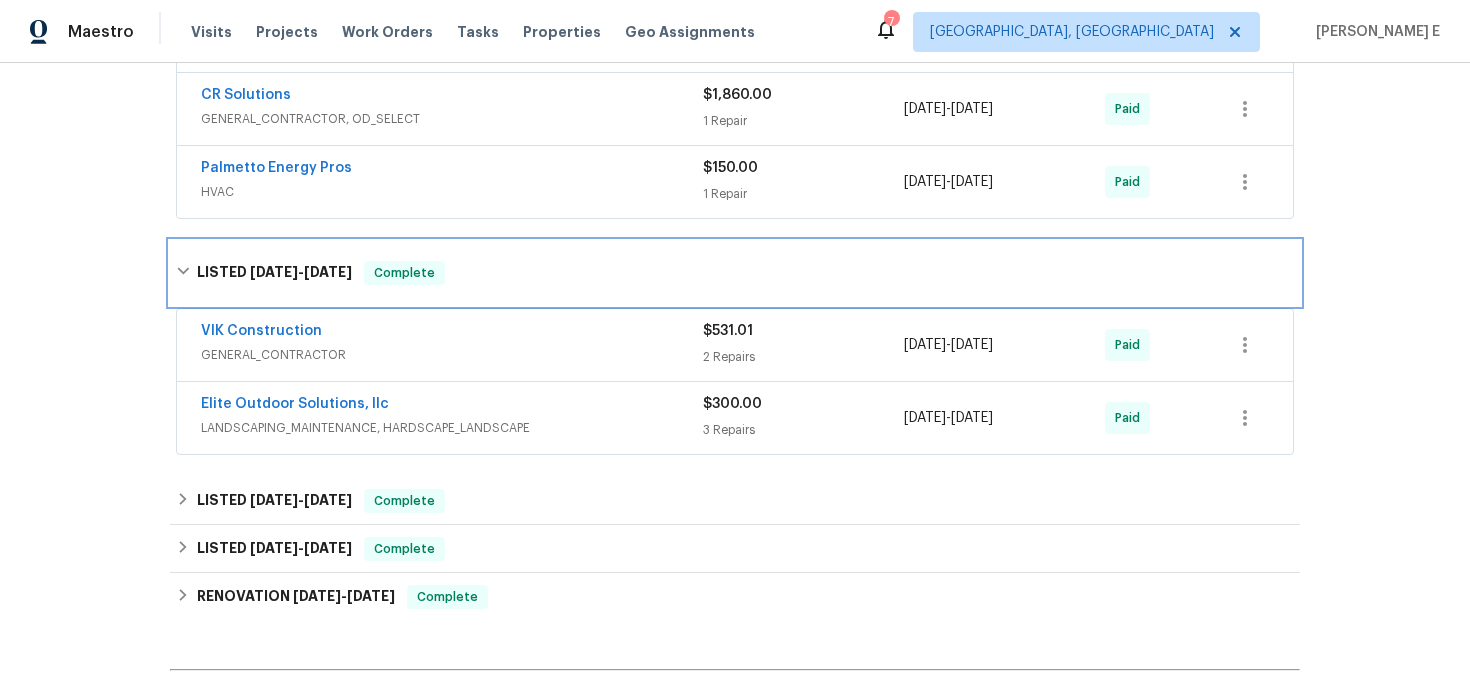 scroll, scrollTop: 1320, scrollLeft: 0, axis: vertical 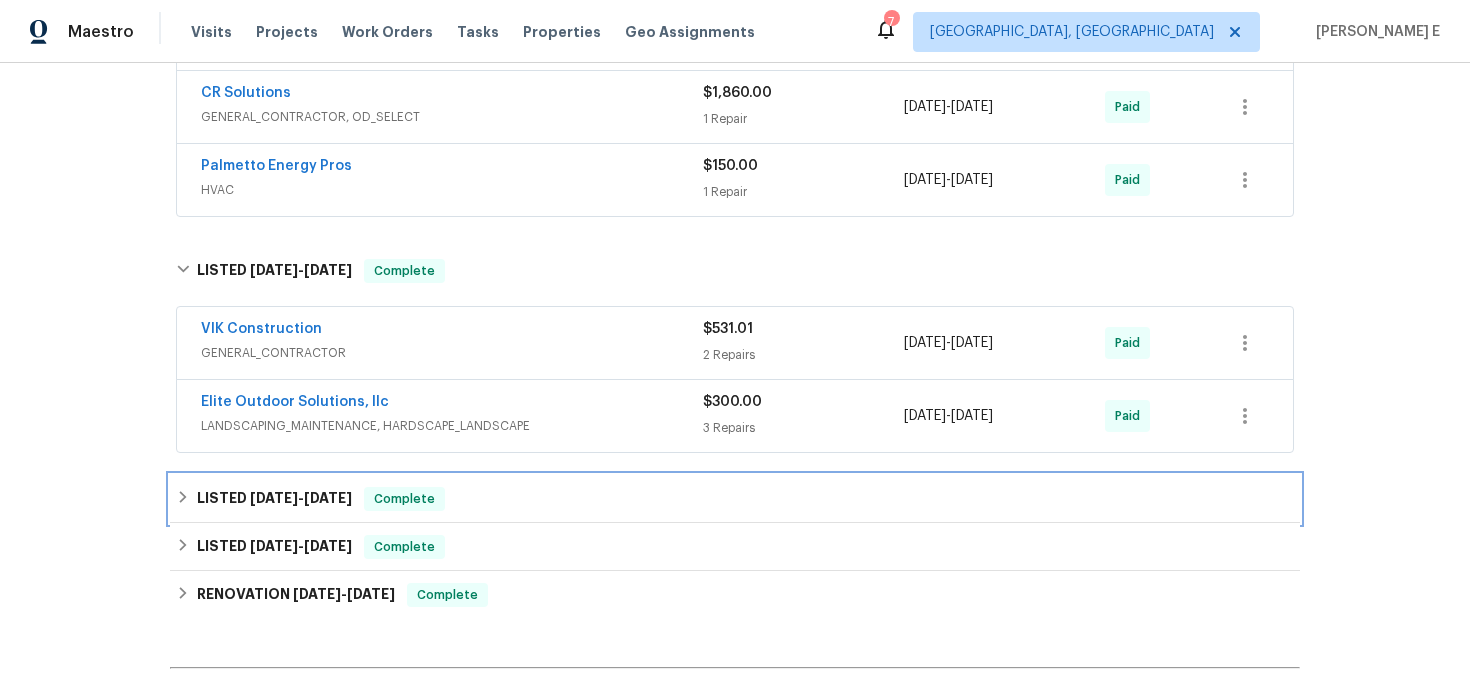 click on "LISTED   9/18/24  -  9/20/24" at bounding box center (274, 499) 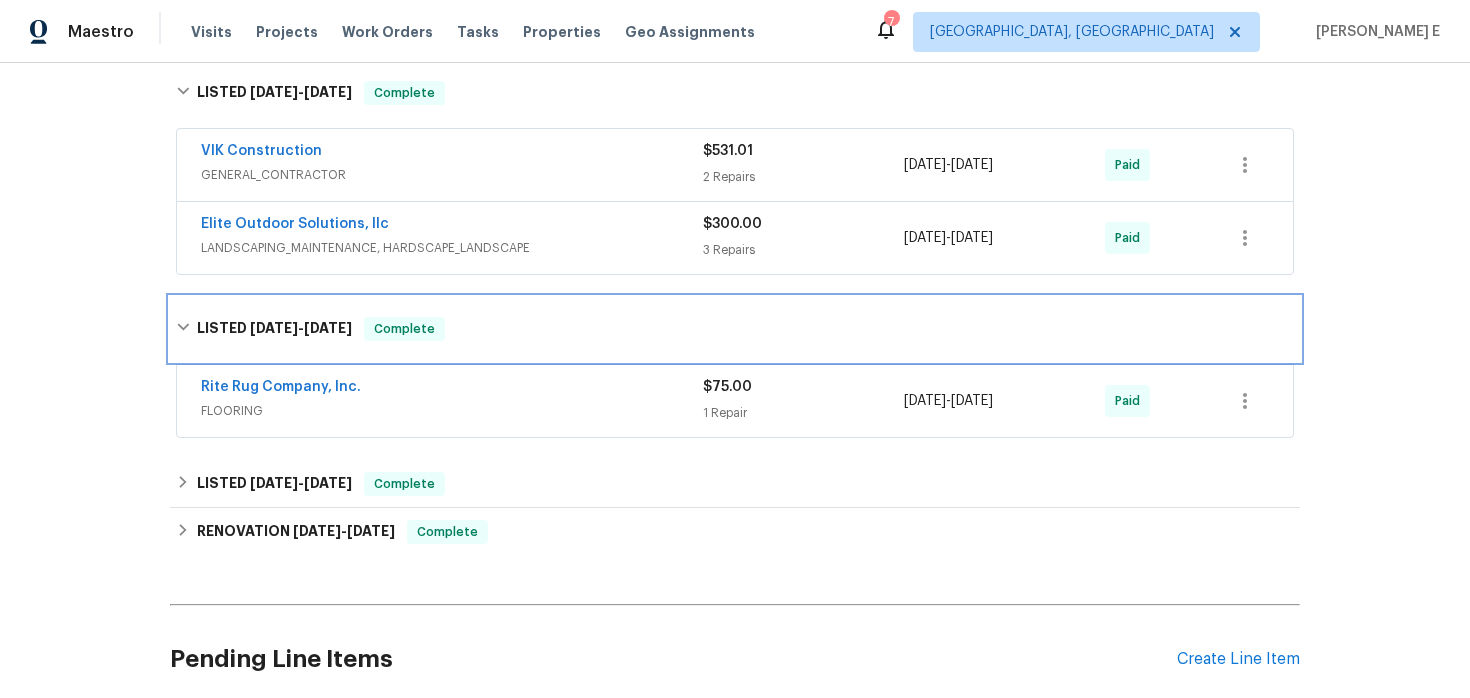 scroll, scrollTop: 1499, scrollLeft: 0, axis: vertical 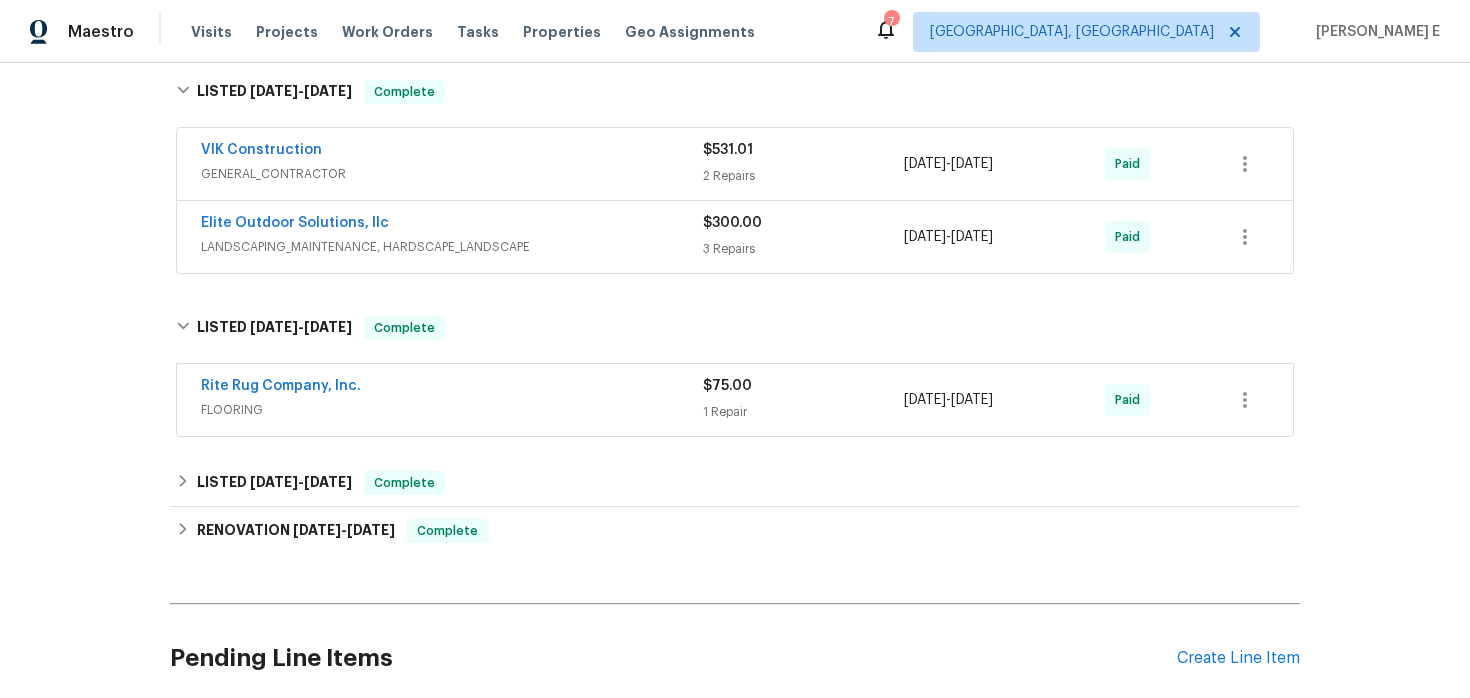 click on "Rite Rug Company, Inc." at bounding box center (452, 388) 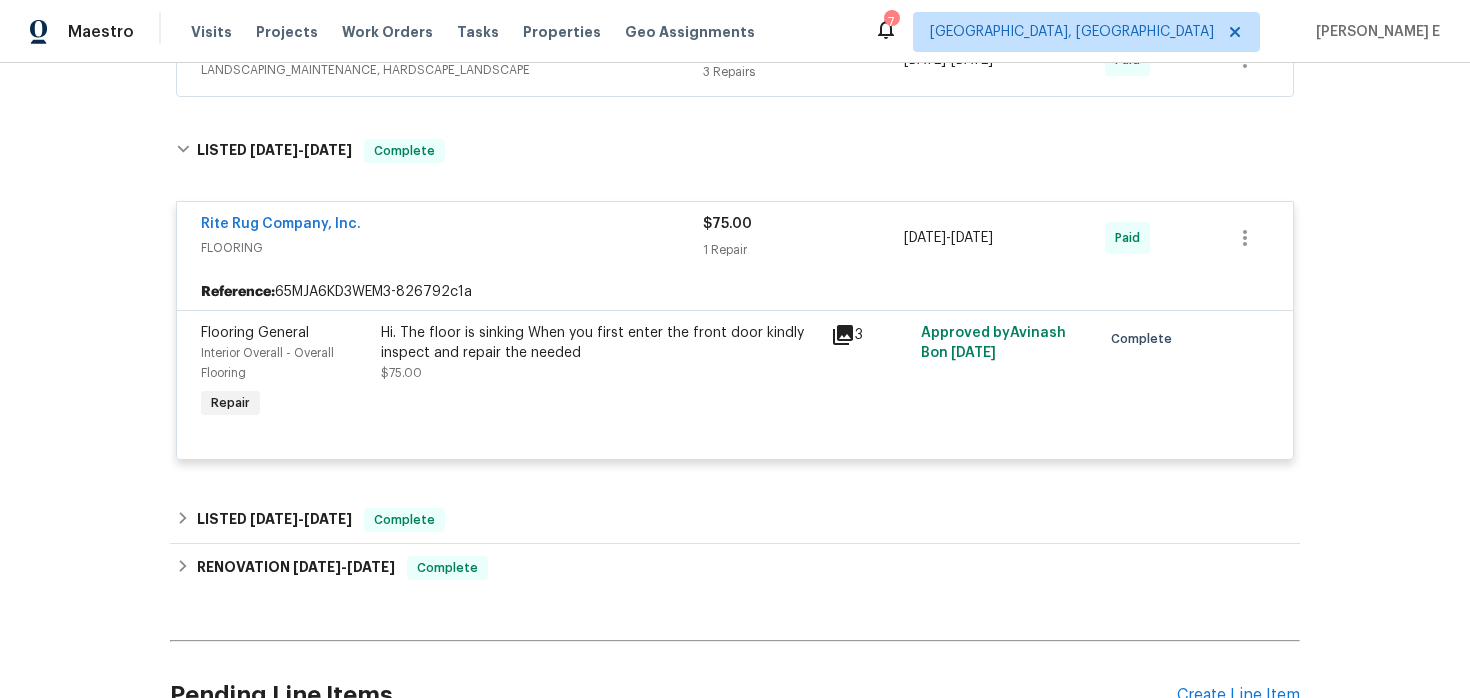 scroll, scrollTop: 1707, scrollLeft: 0, axis: vertical 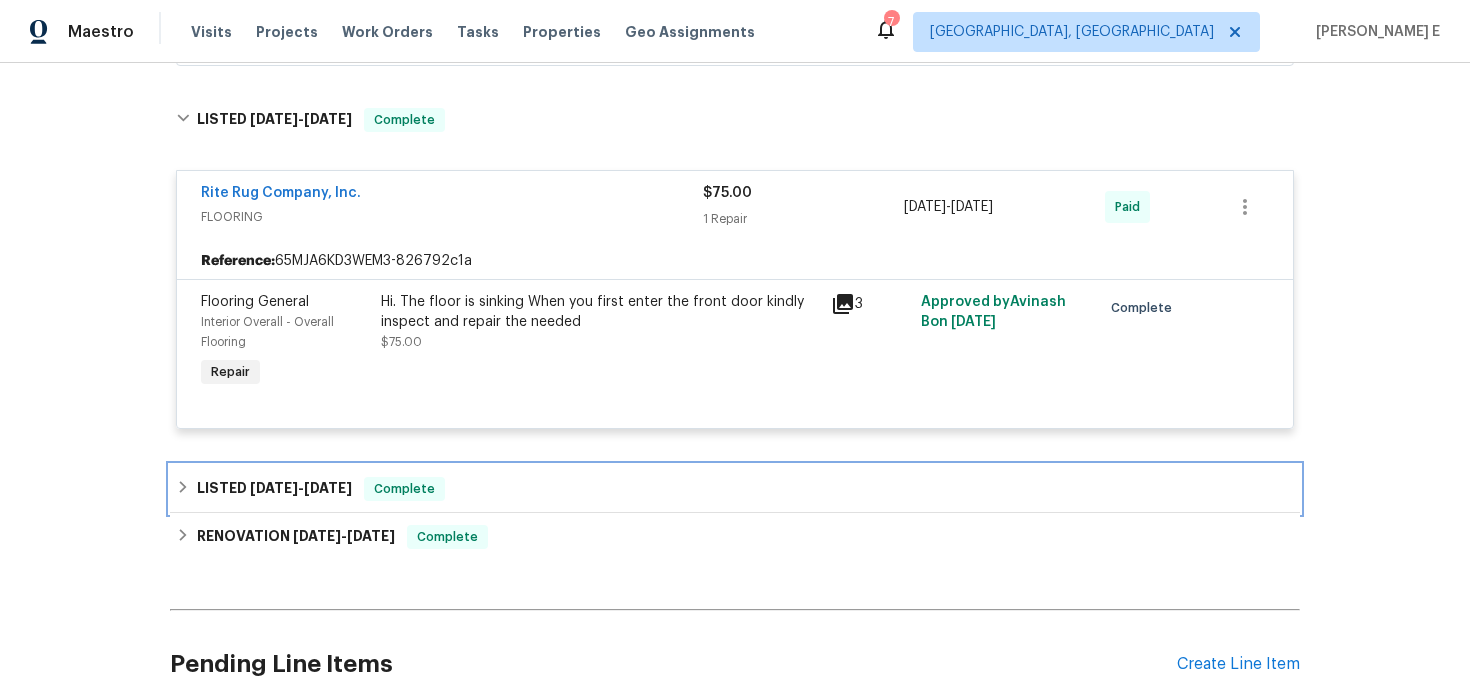 click on "LISTED   5/27/24  -  6/6/24" at bounding box center [274, 489] 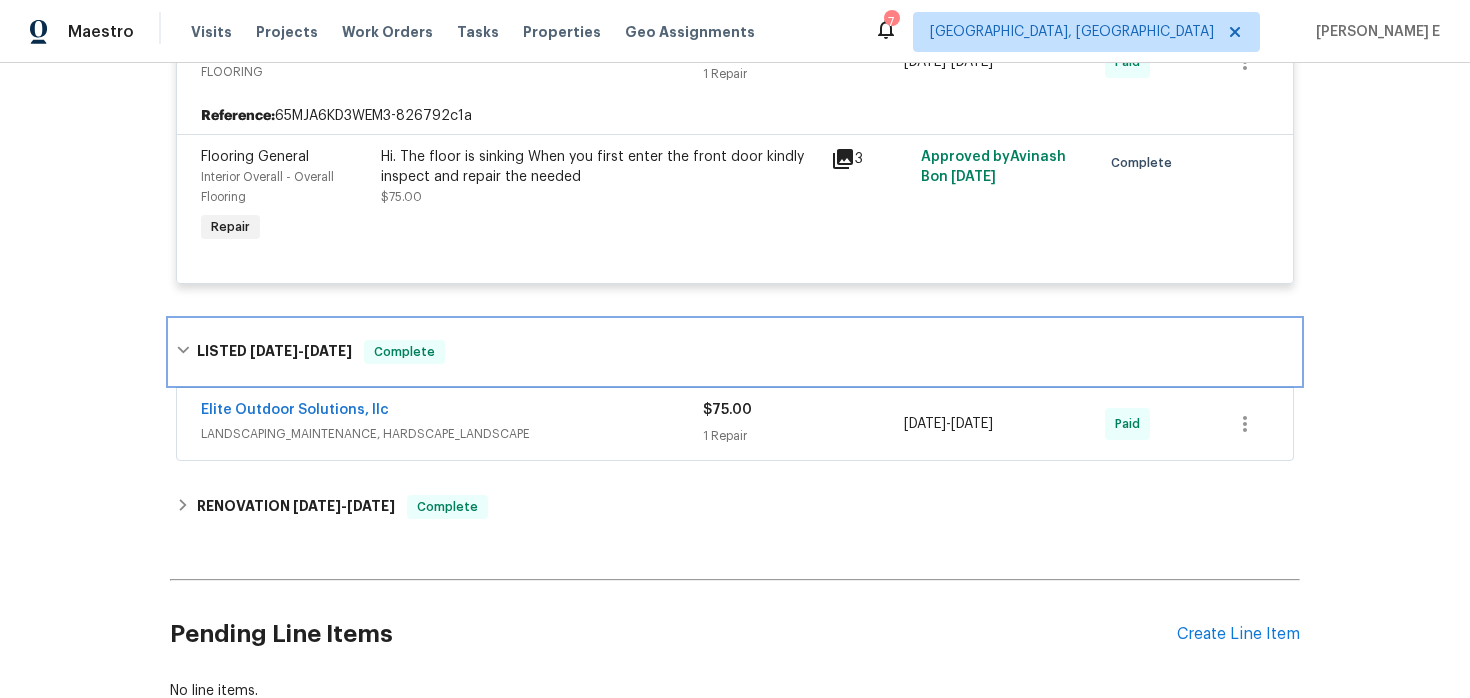 scroll, scrollTop: 1853, scrollLeft: 0, axis: vertical 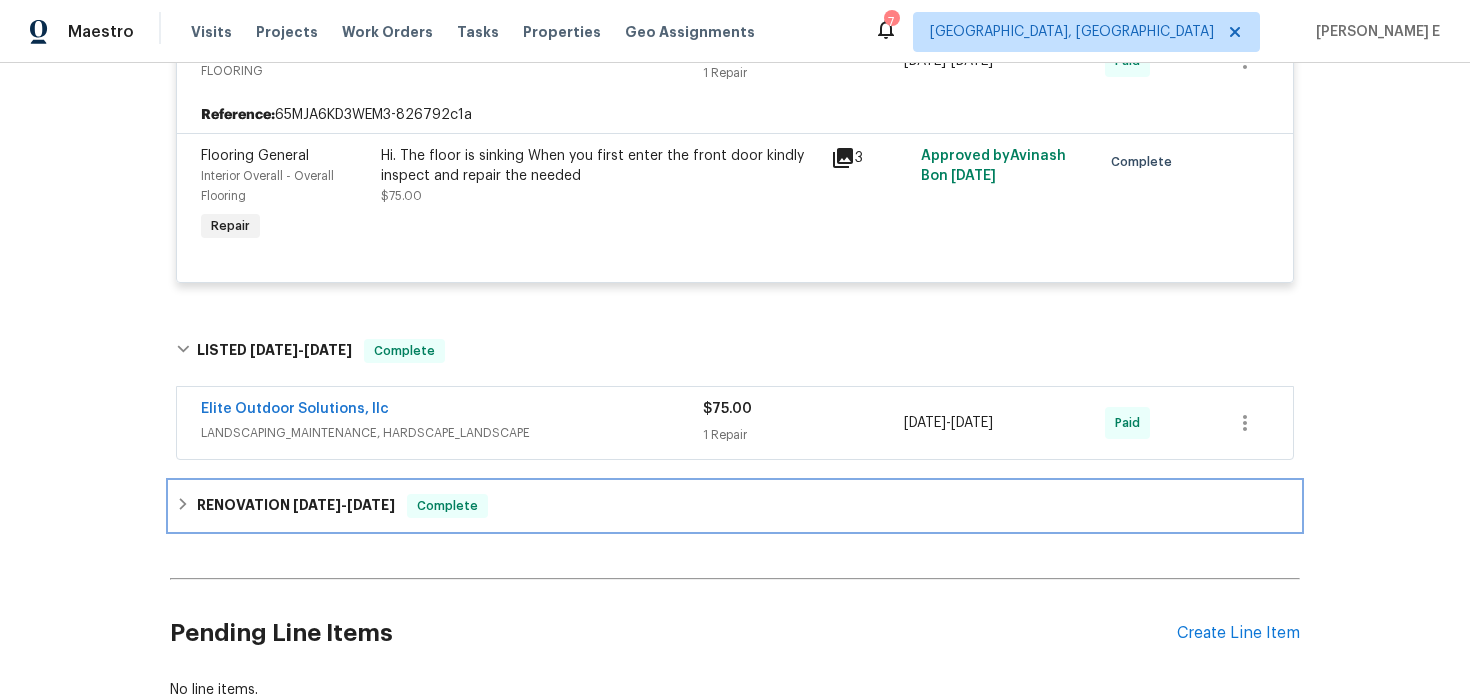 click on "RENOVATION   3/27/24  -  9/3/24" at bounding box center [296, 506] 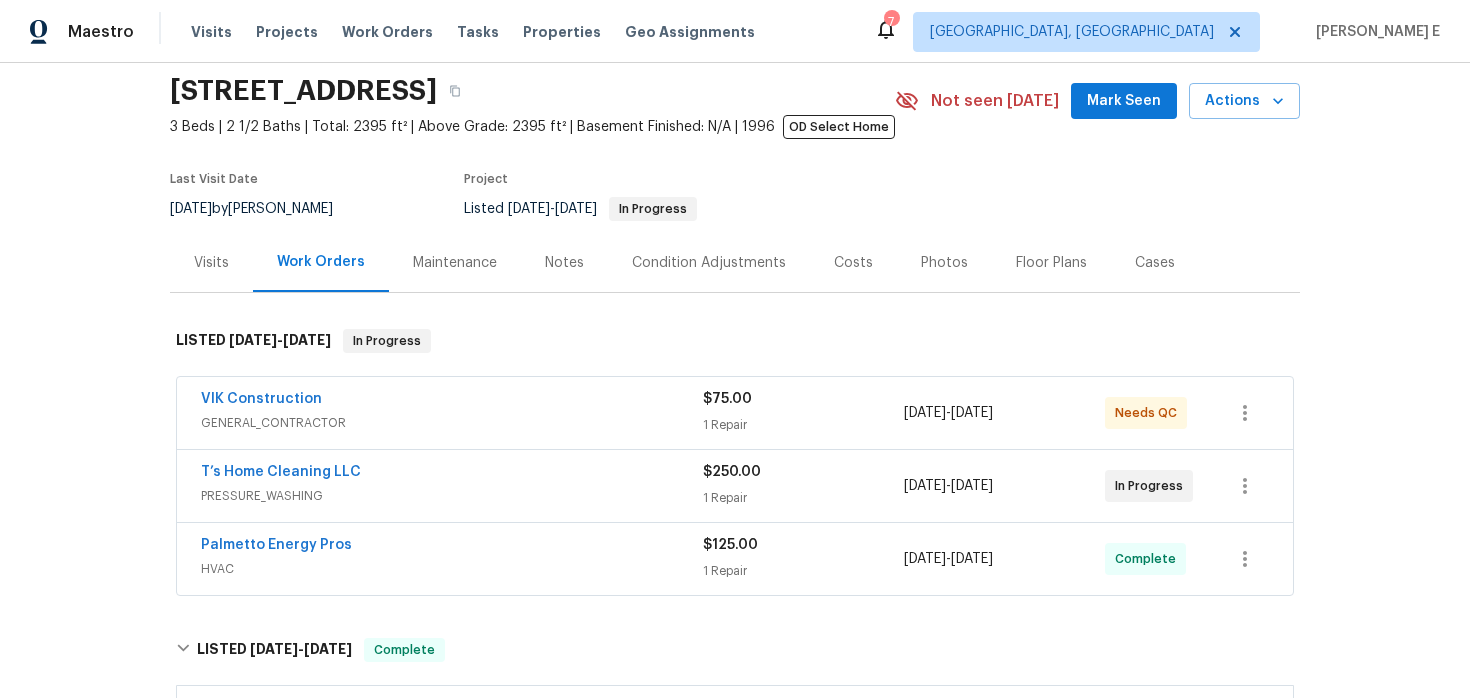 scroll, scrollTop: 48, scrollLeft: 0, axis: vertical 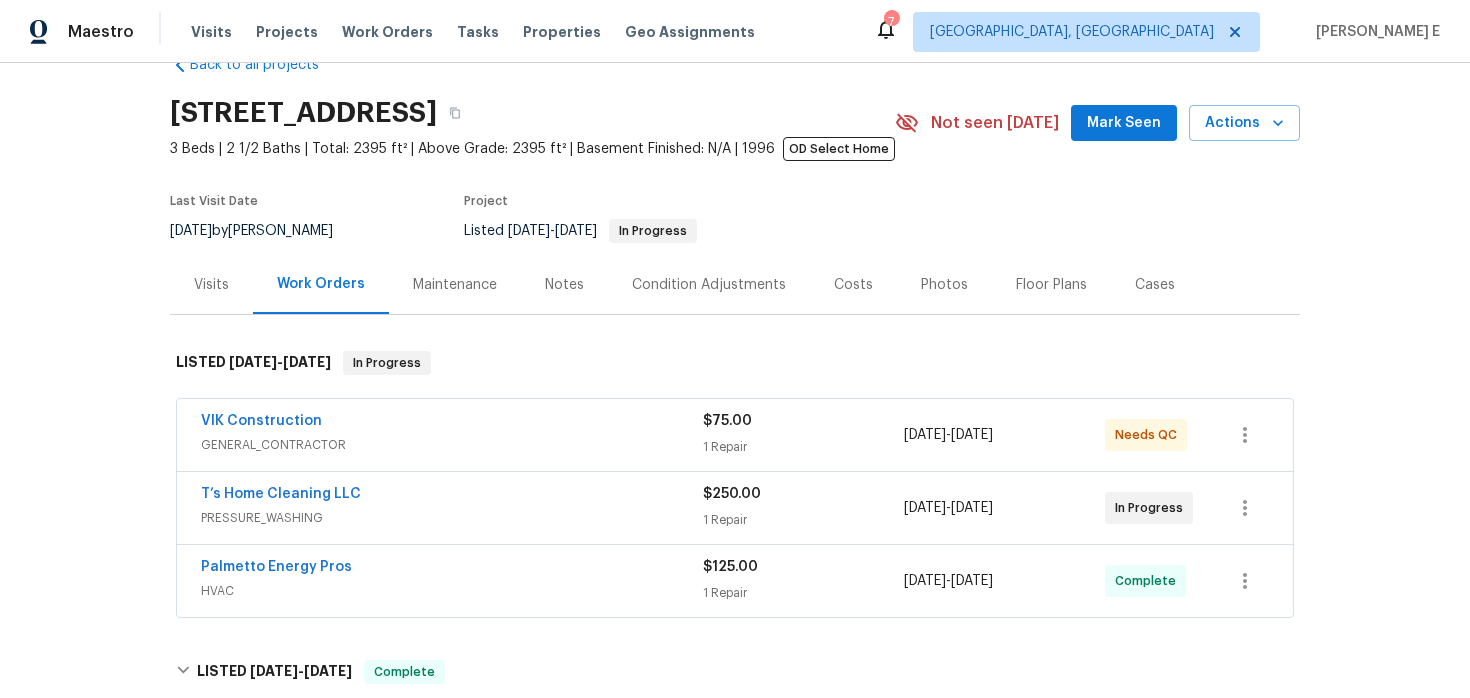 click on "VIK Construction" at bounding box center (452, 423) 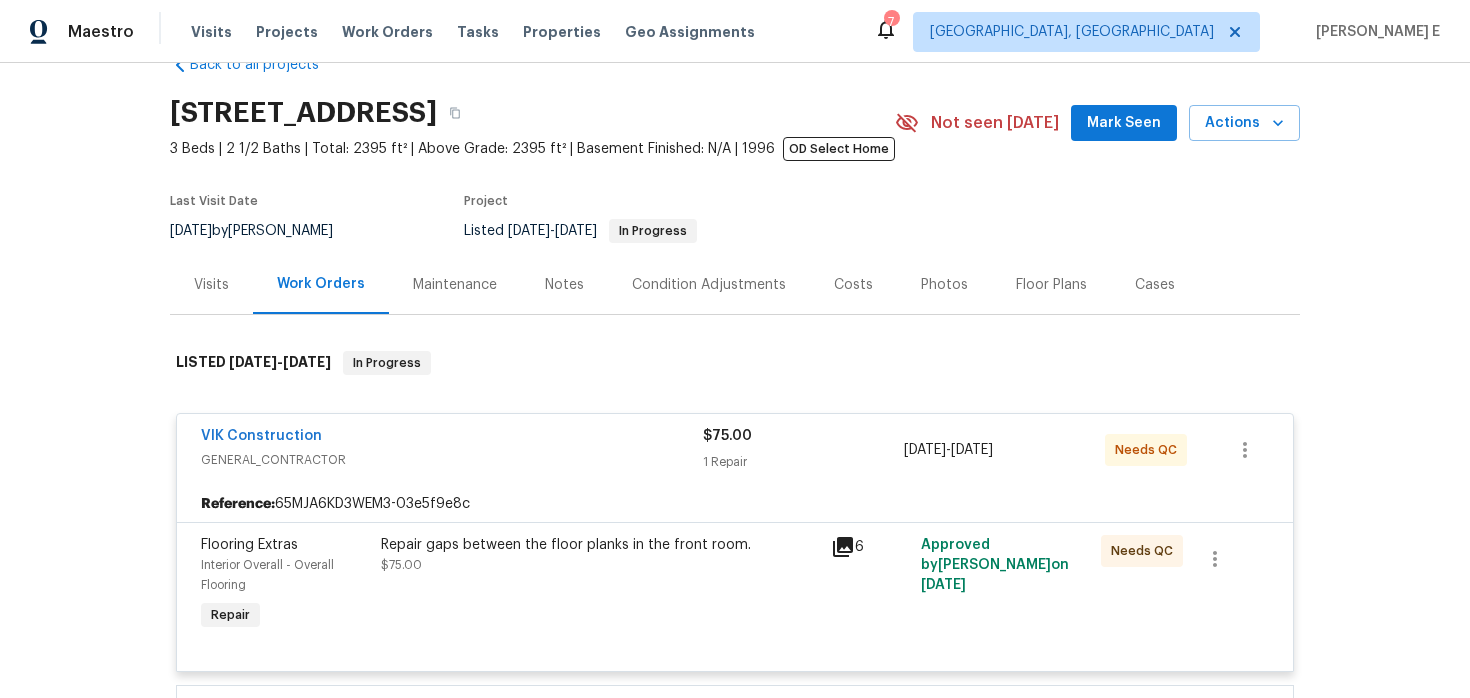 click on "VIK Construction" at bounding box center [452, 438] 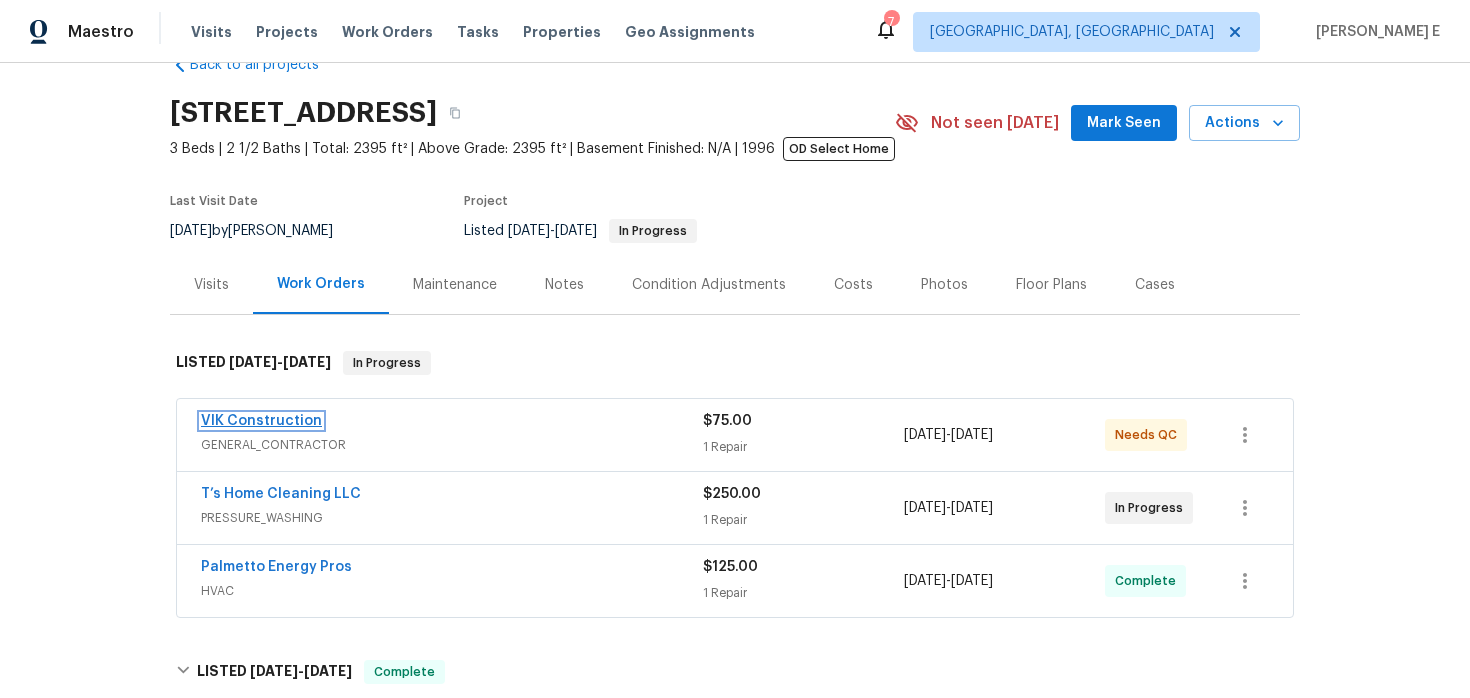 click on "VIK Construction" at bounding box center (261, 421) 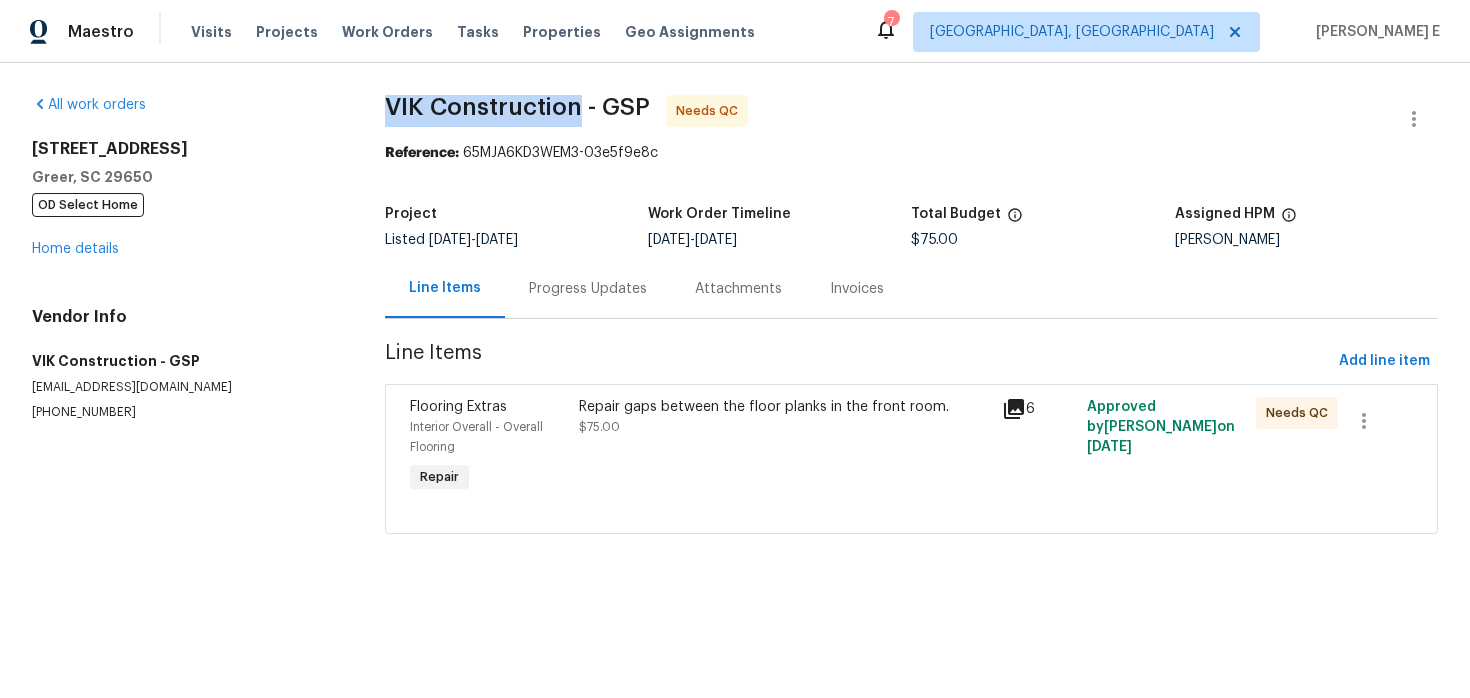 drag, startPoint x: 389, startPoint y: 103, endPoint x: 586, endPoint y: 105, distance: 197.01015 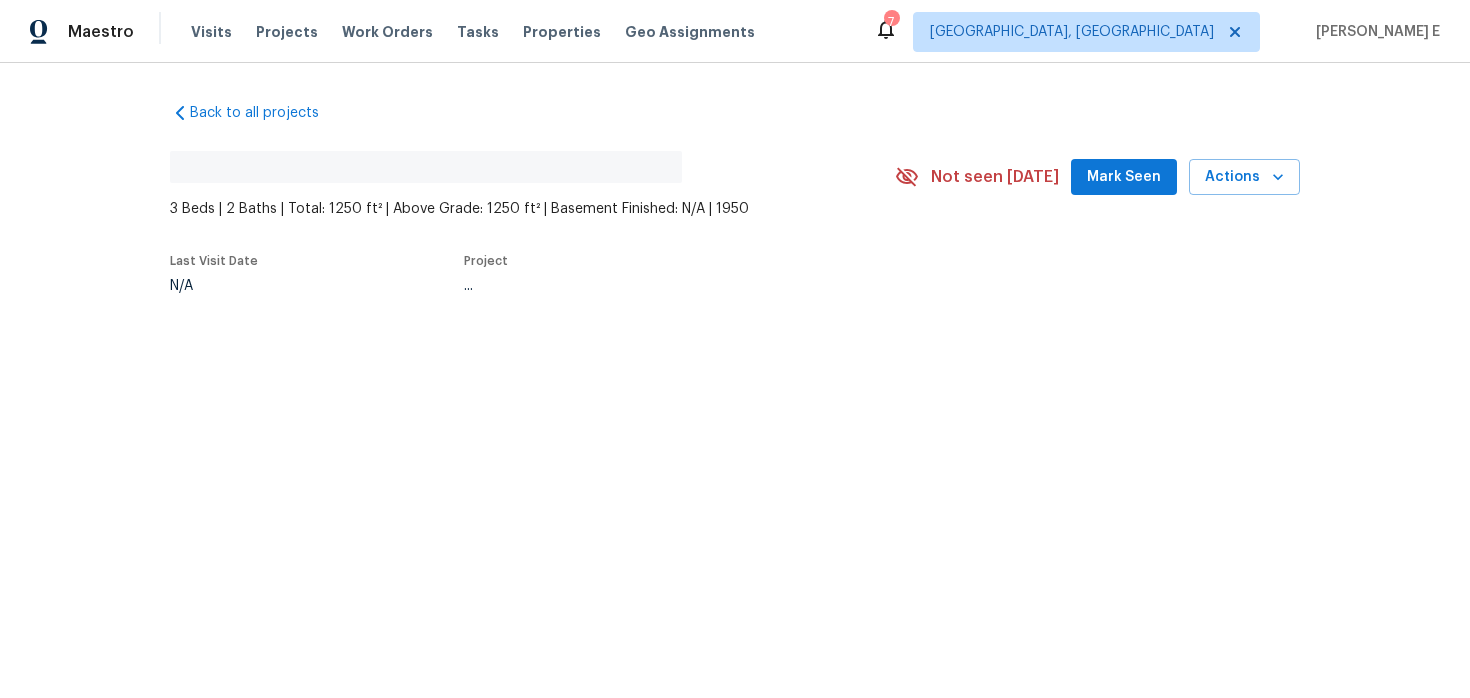 scroll, scrollTop: 0, scrollLeft: 0, axis: both 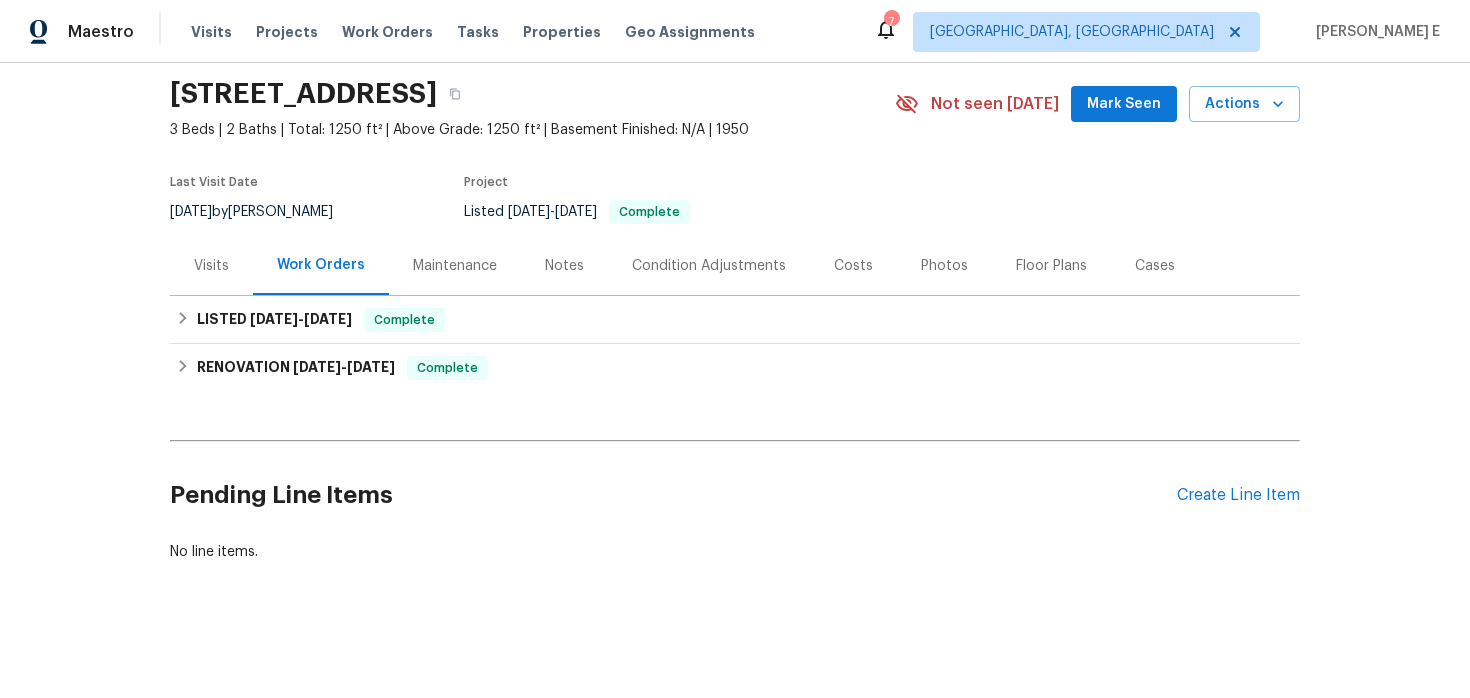click on "Maintenance" at bounding box center [455, 265] 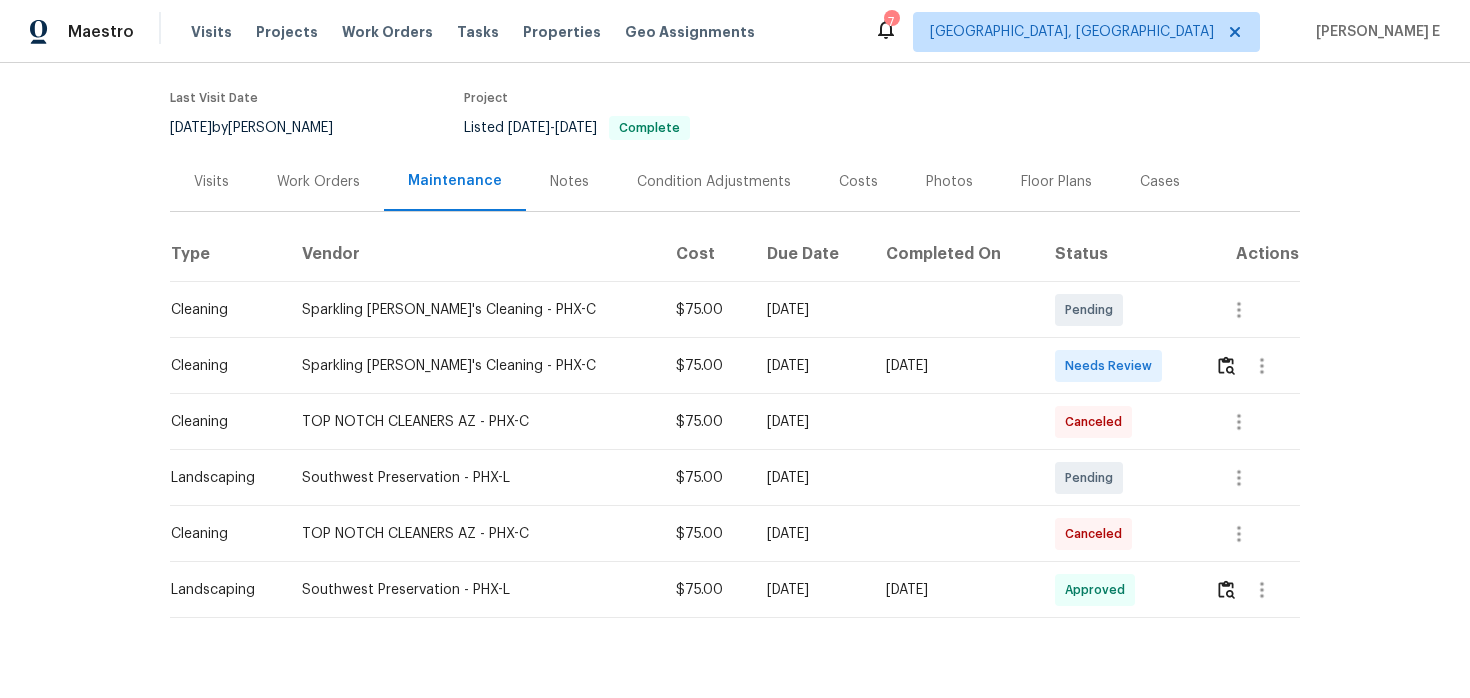 scroll, scrollTop: 191, scrollLeft: 0, axis: vertical 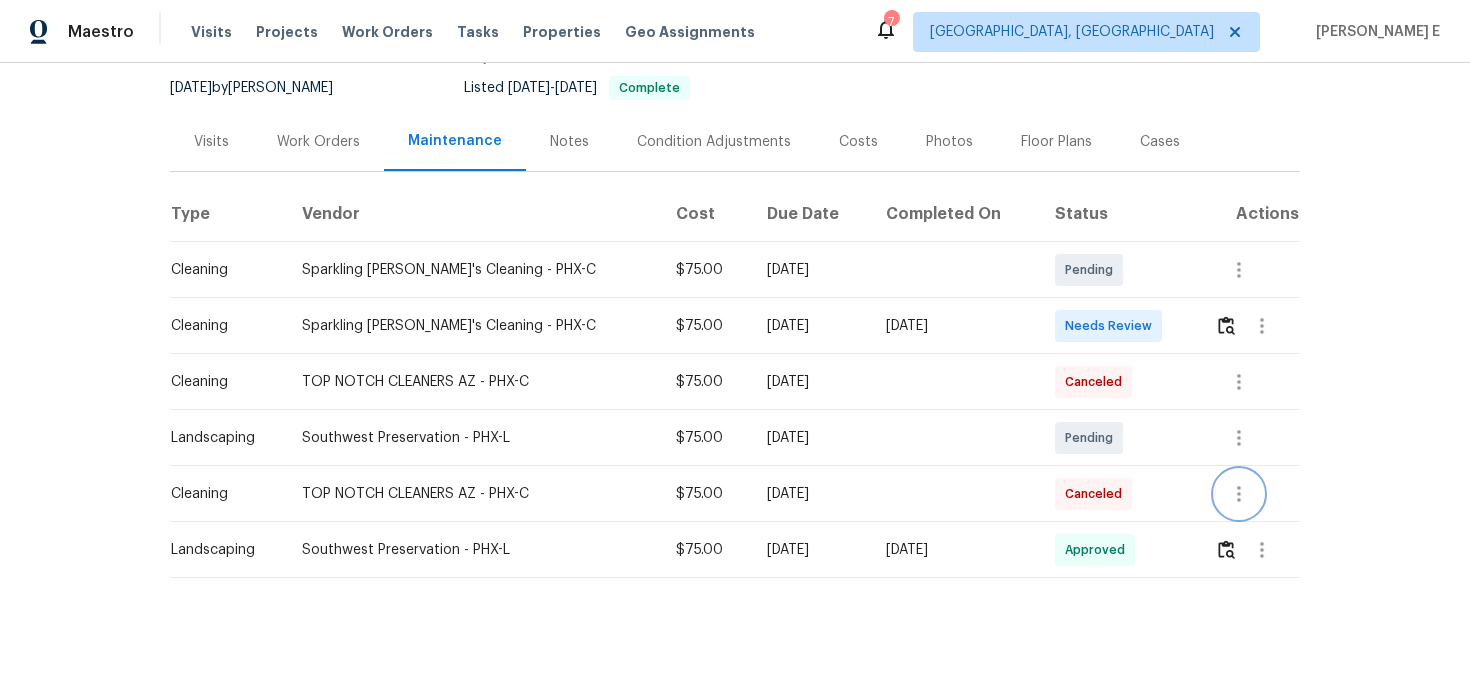 click 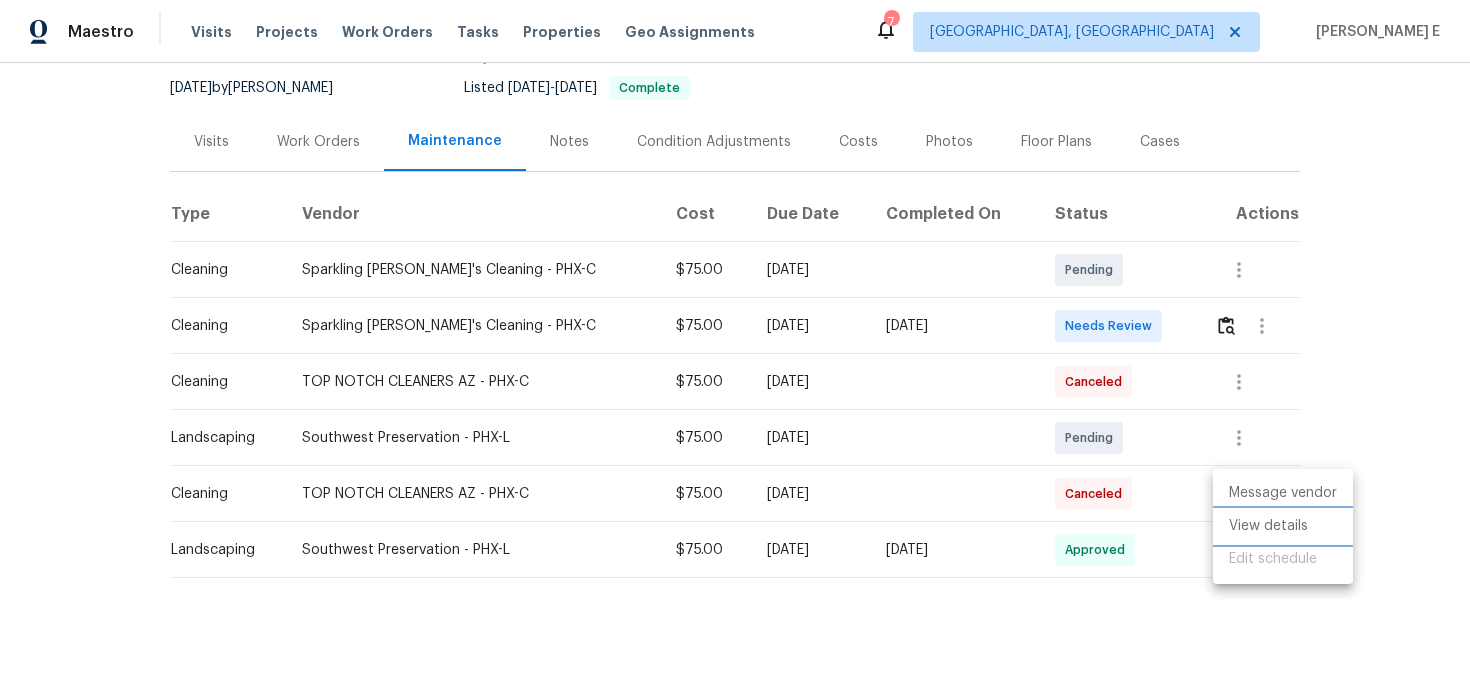 click on "View details" at bounding box center (1283, 526) 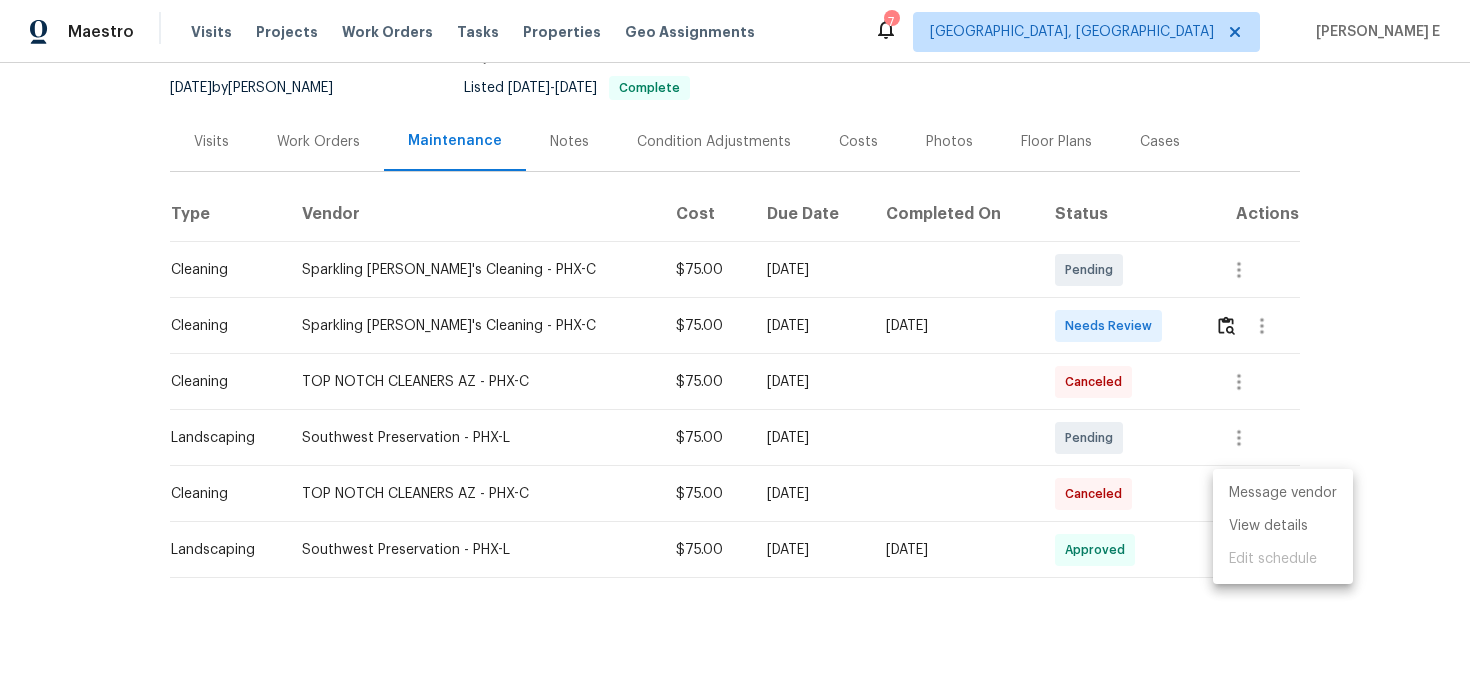 click at bounding box center [735, 349] 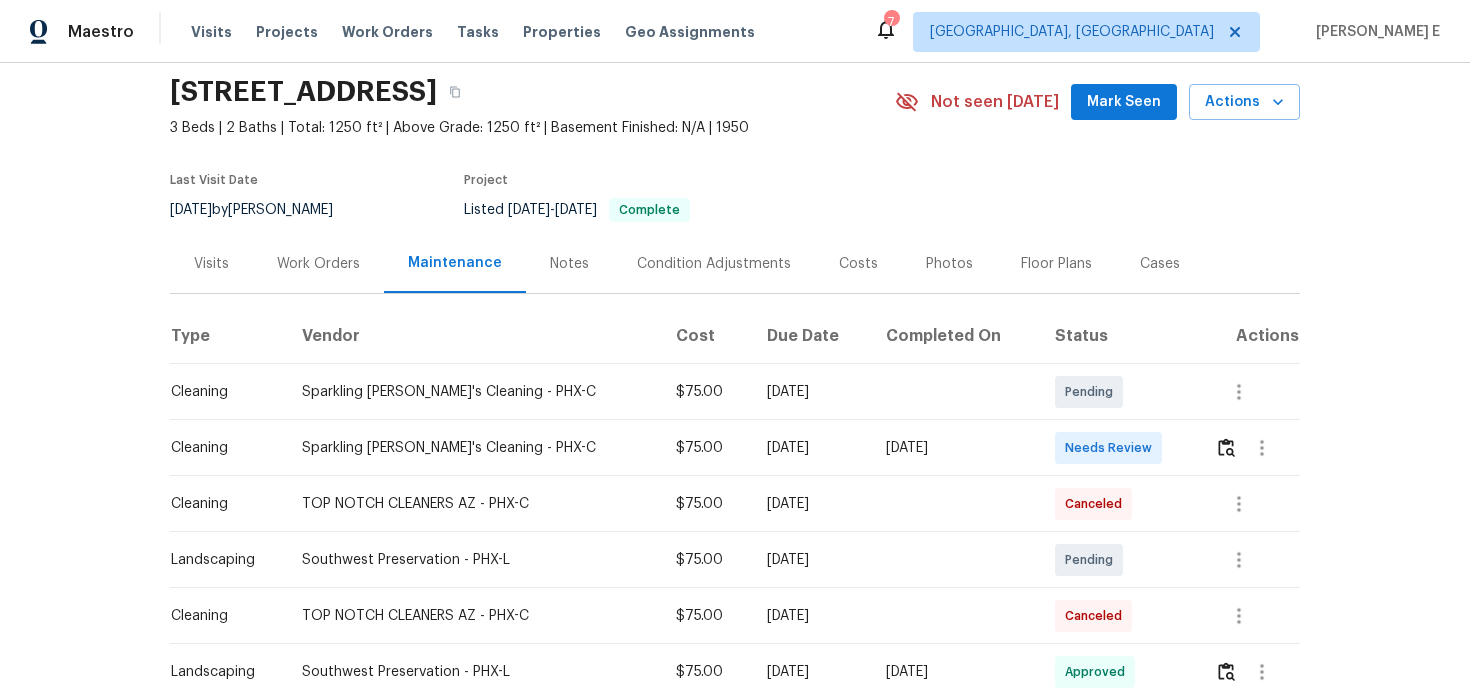 click on "Work Orders" at bounding box center [318, 264] 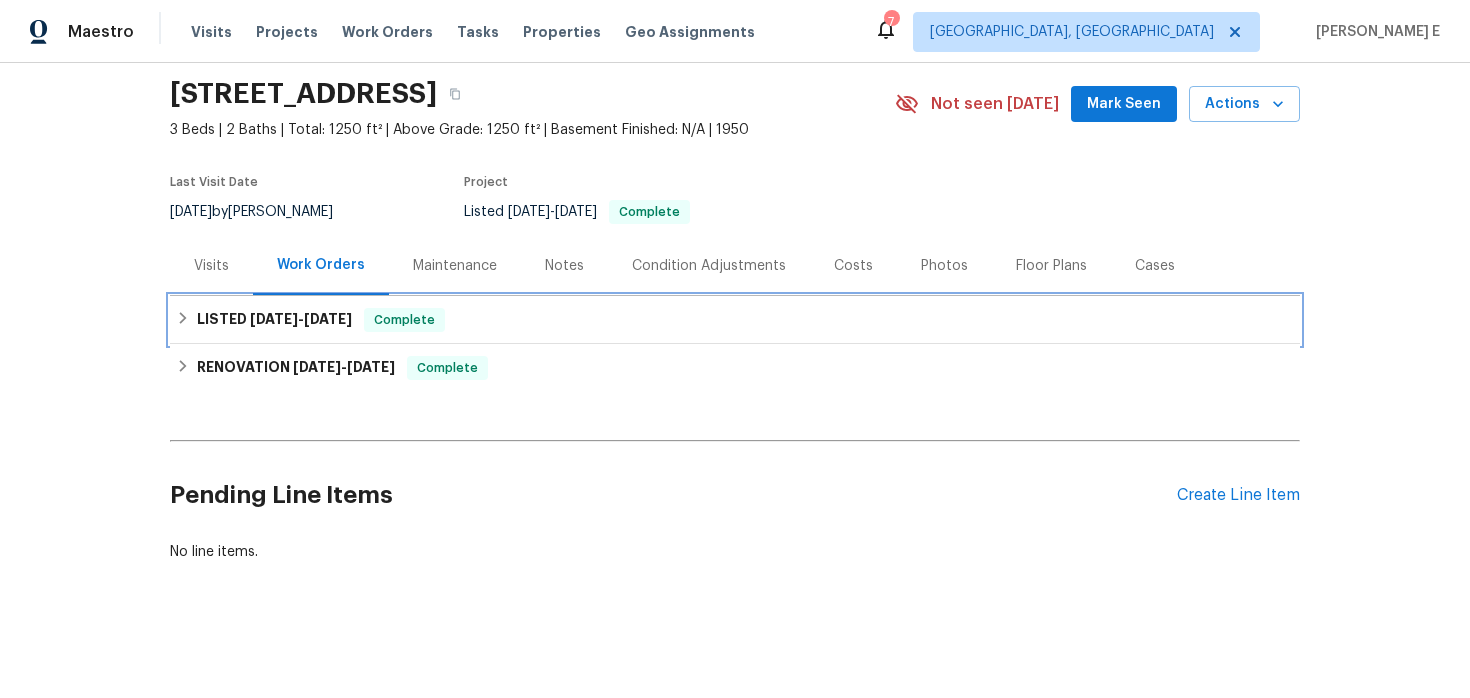 click on "LISTED   [DATE]  -  [DATE] Complete" at bounding box center (735, 320) 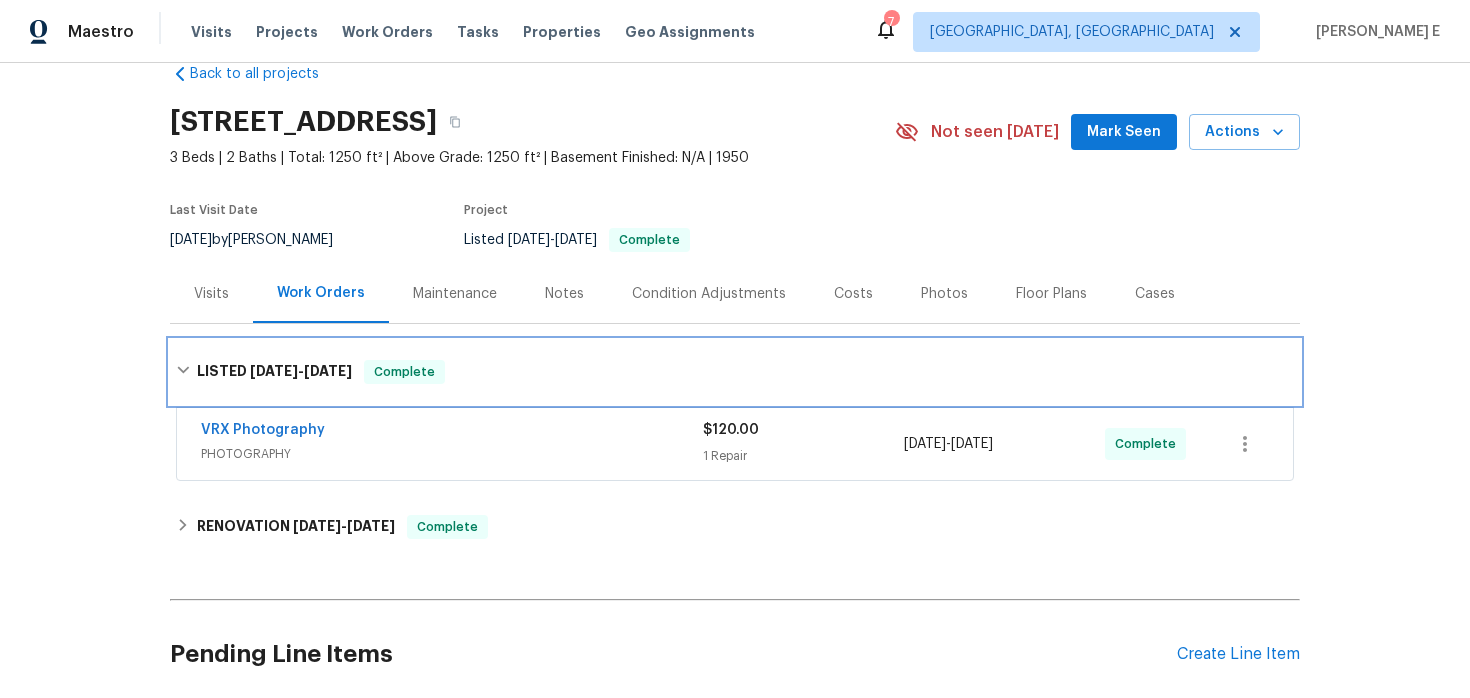 scroll, scrollTop: 35, scrollLeft: 0, axis: vertical 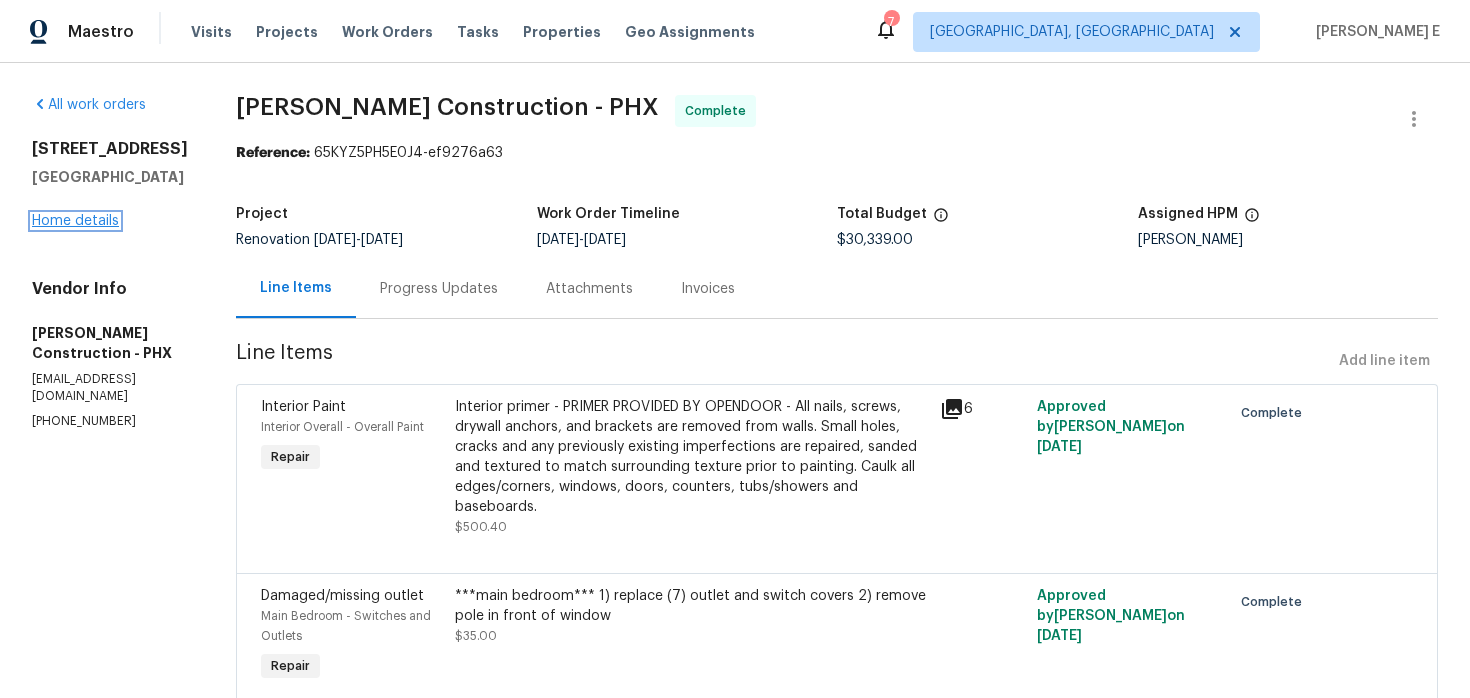 click on "Home details" at bounding box center [75, 221] 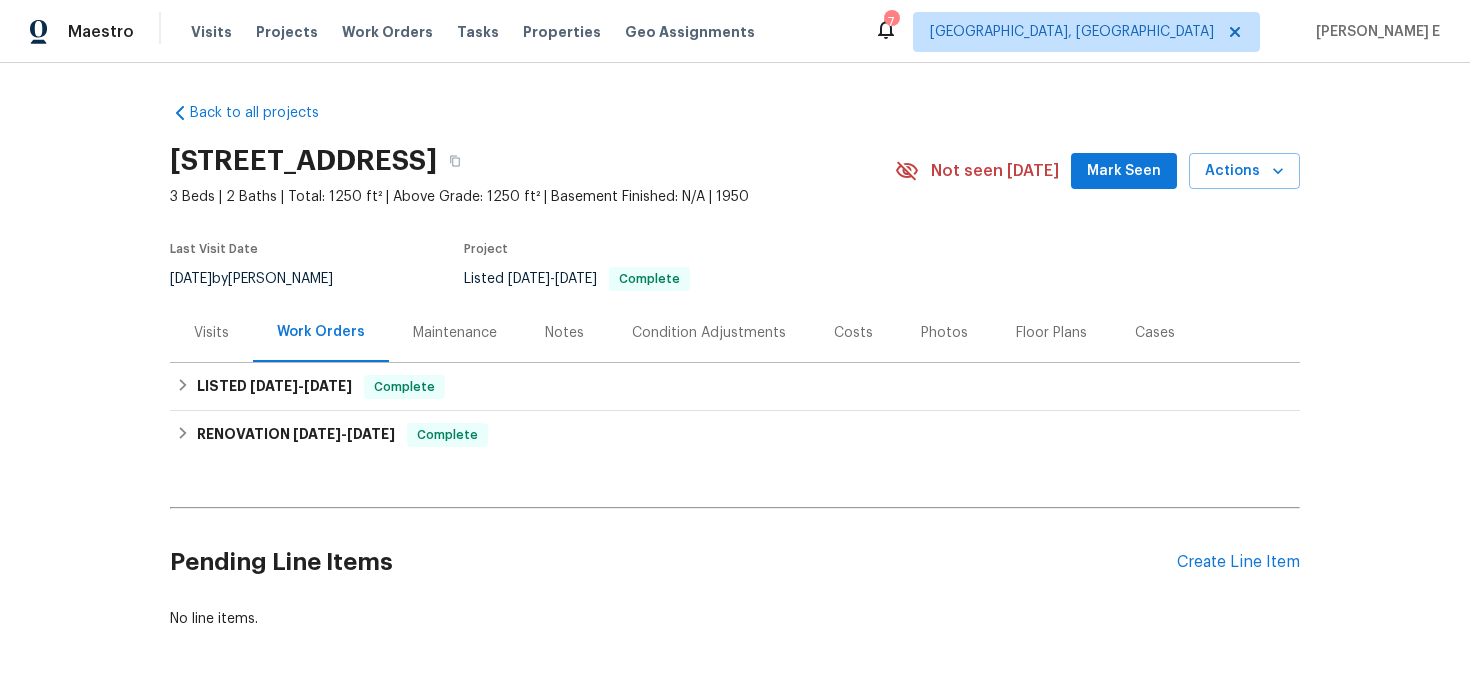 scroll, scrollTop: 67, scrollLeft: 0, axis: vertical 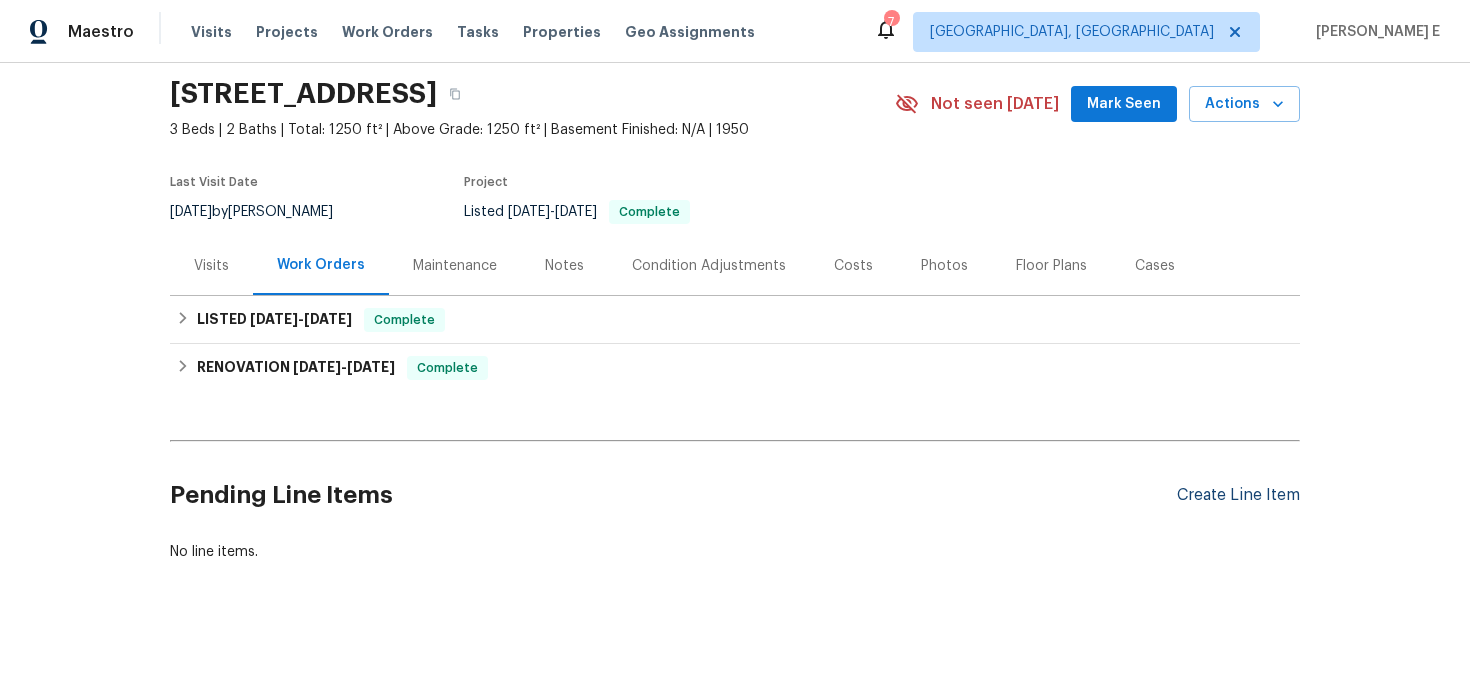 click on "Create Line Item" at bounding box center (1238, 495) 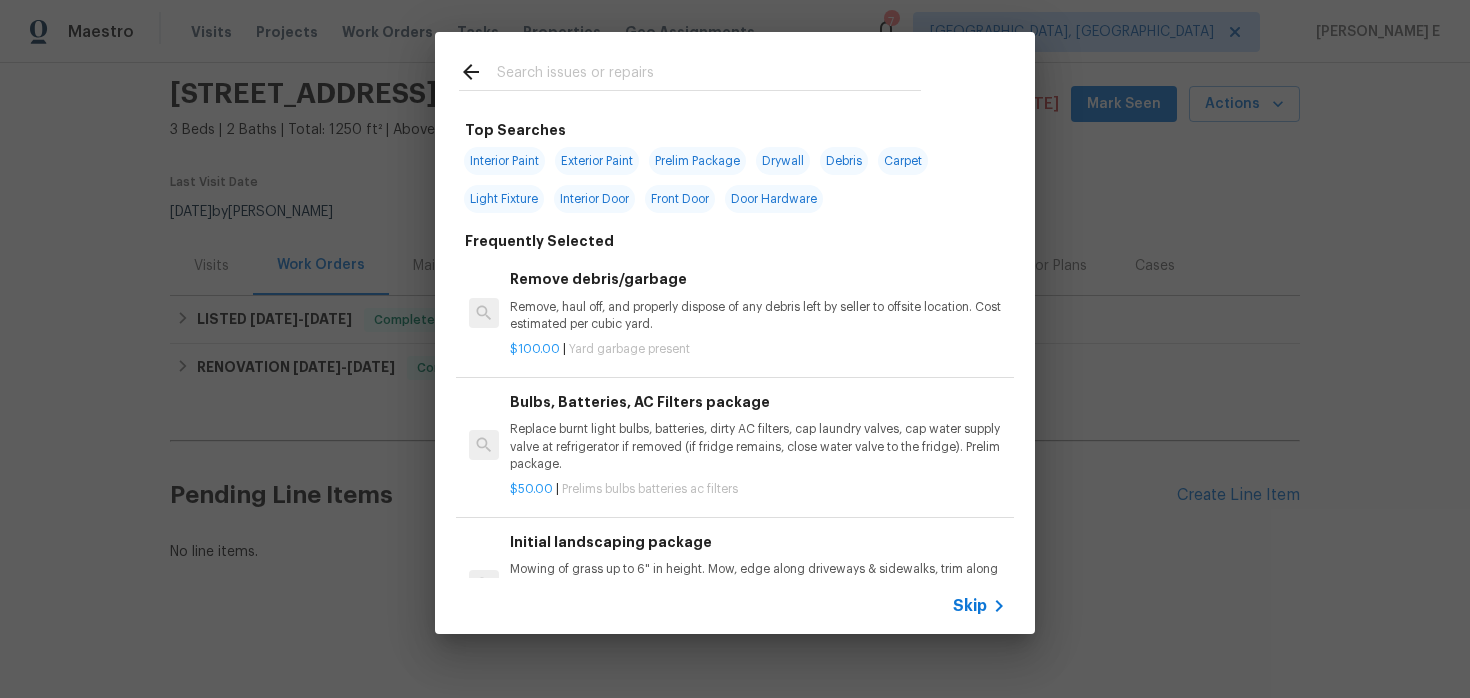 click on "Interior Door" at bounding box center [594, 199] 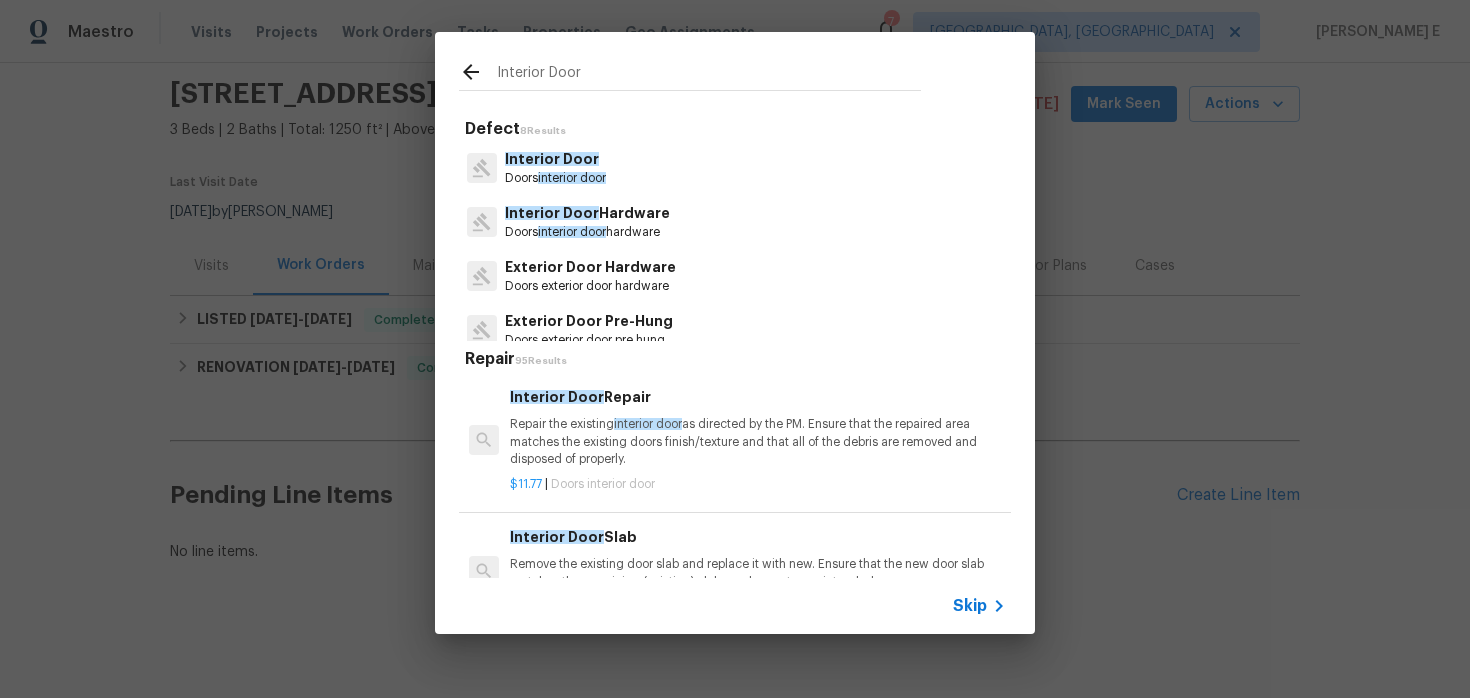click on "Interior Door Doors  interior door" at bounding box center [735, 168] 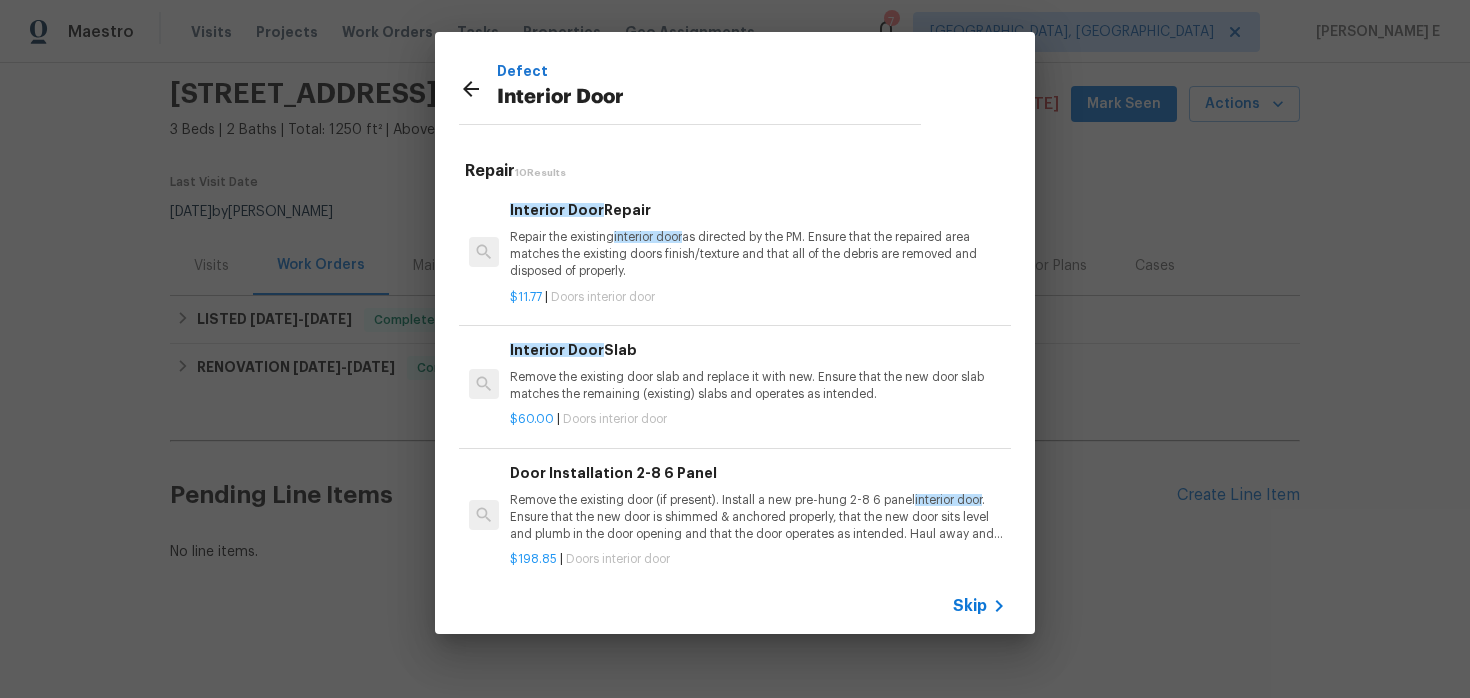 click on "$11.77   |   Doors interior door" at bounding box center [758, 293] 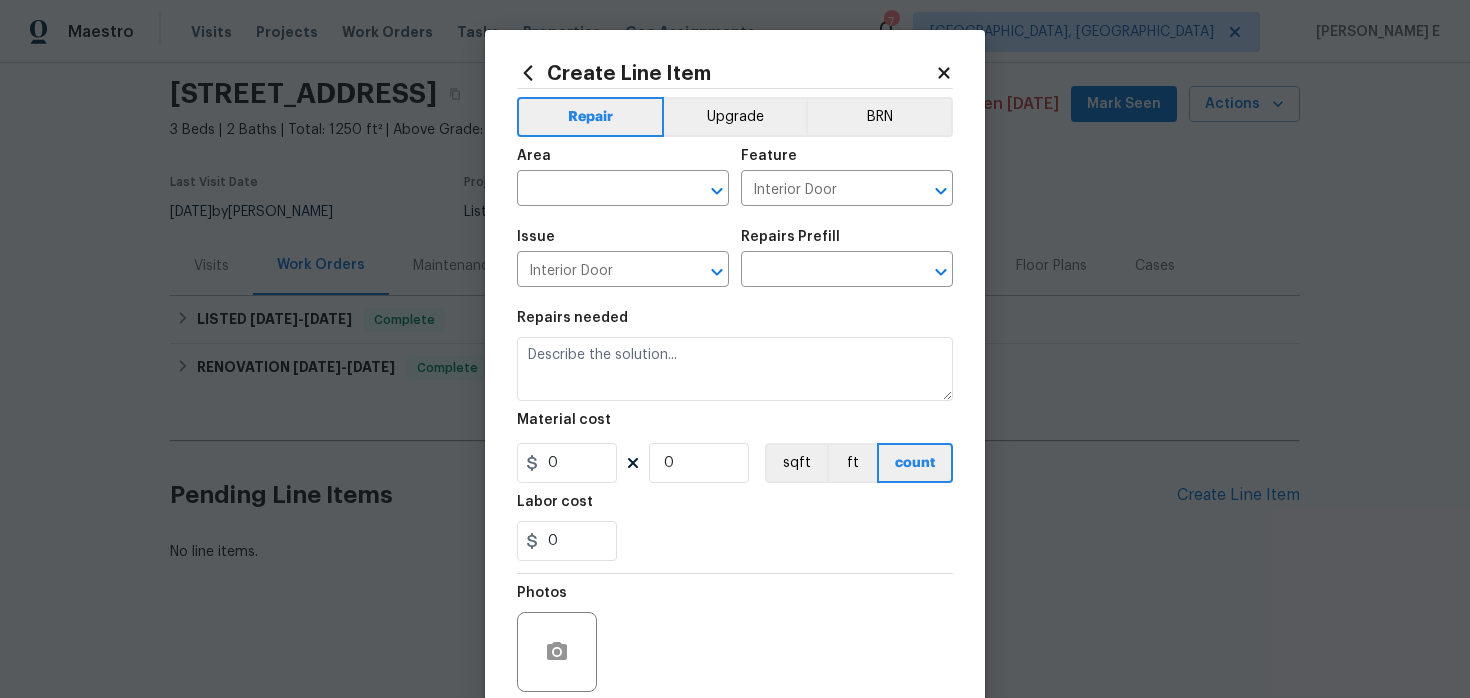 type on "Interior Door Repair $11.77" 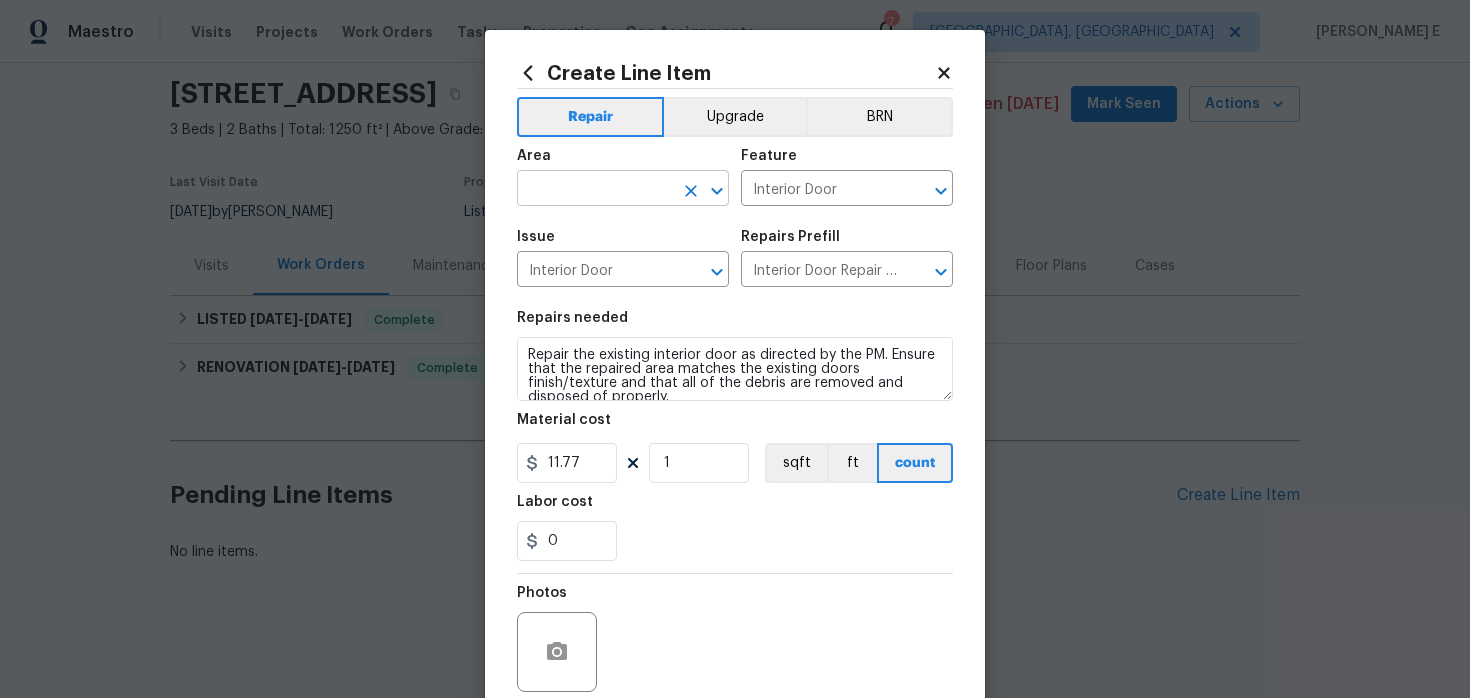 click at bounding box center (595, 190) 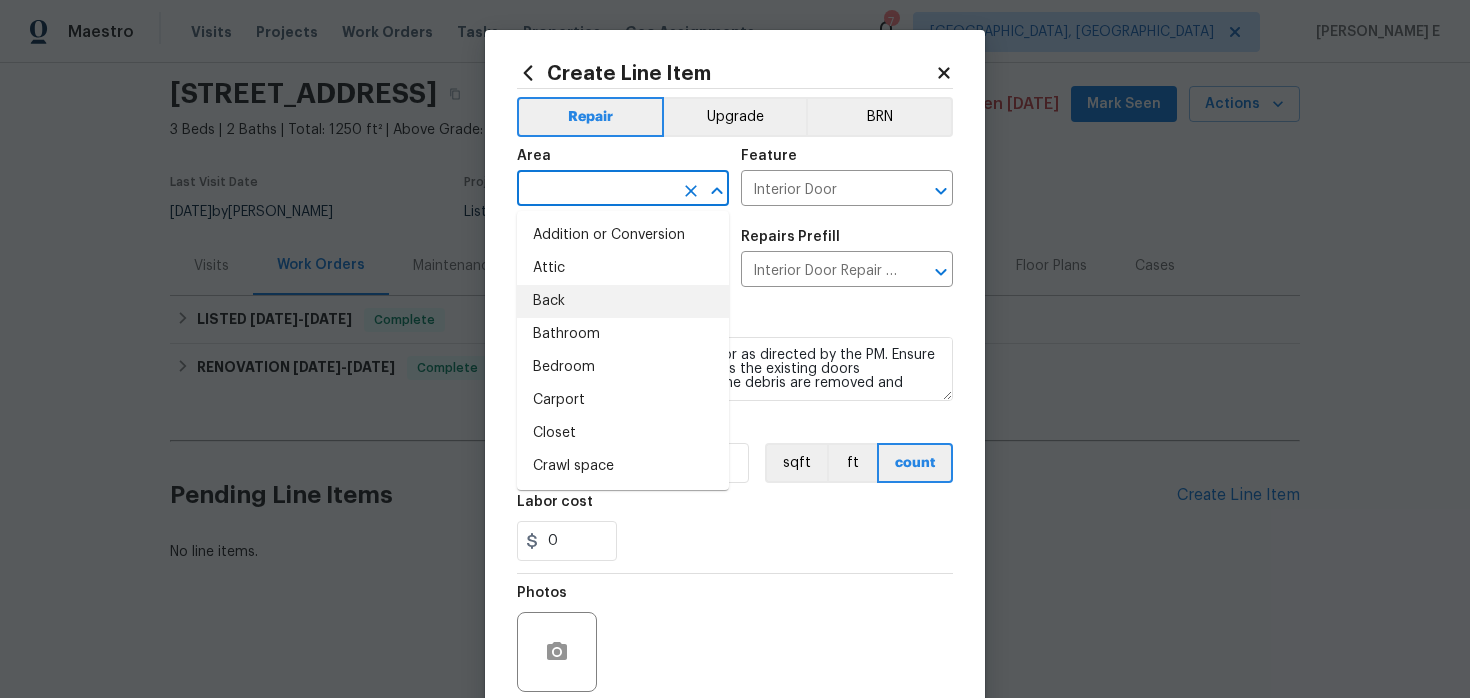 click on "Back" at bounding box center (623, 301) 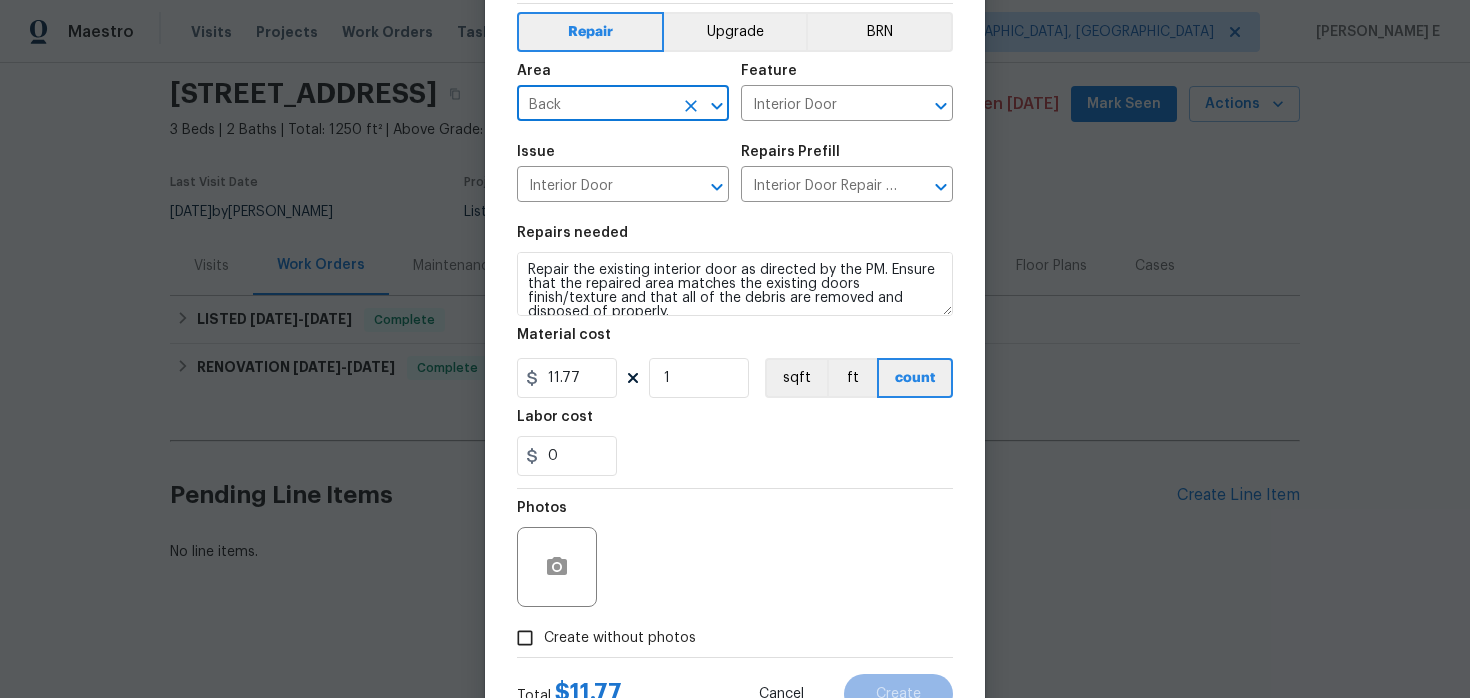 scroll, scrollTop: 164, scrollLeft: 0, axis: vertical 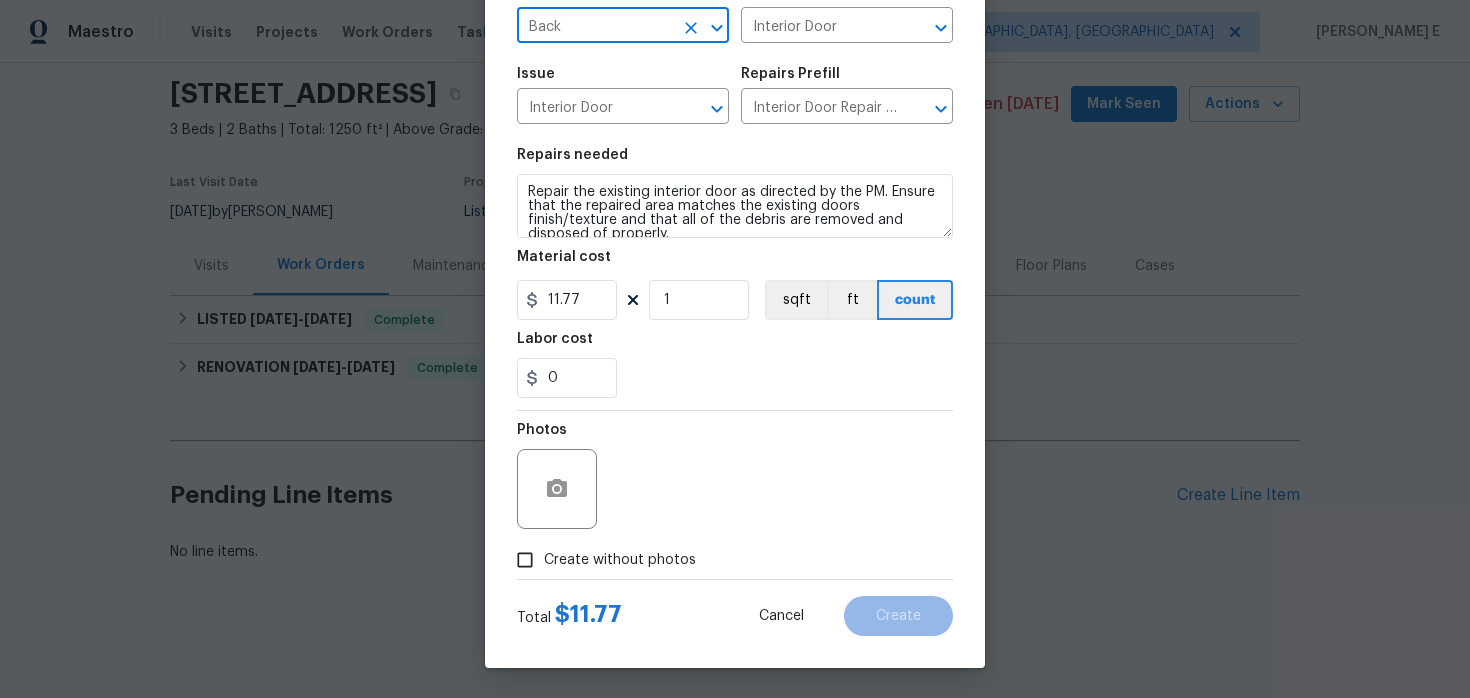 click on "Create without photos" at bounding box center (620, 560) 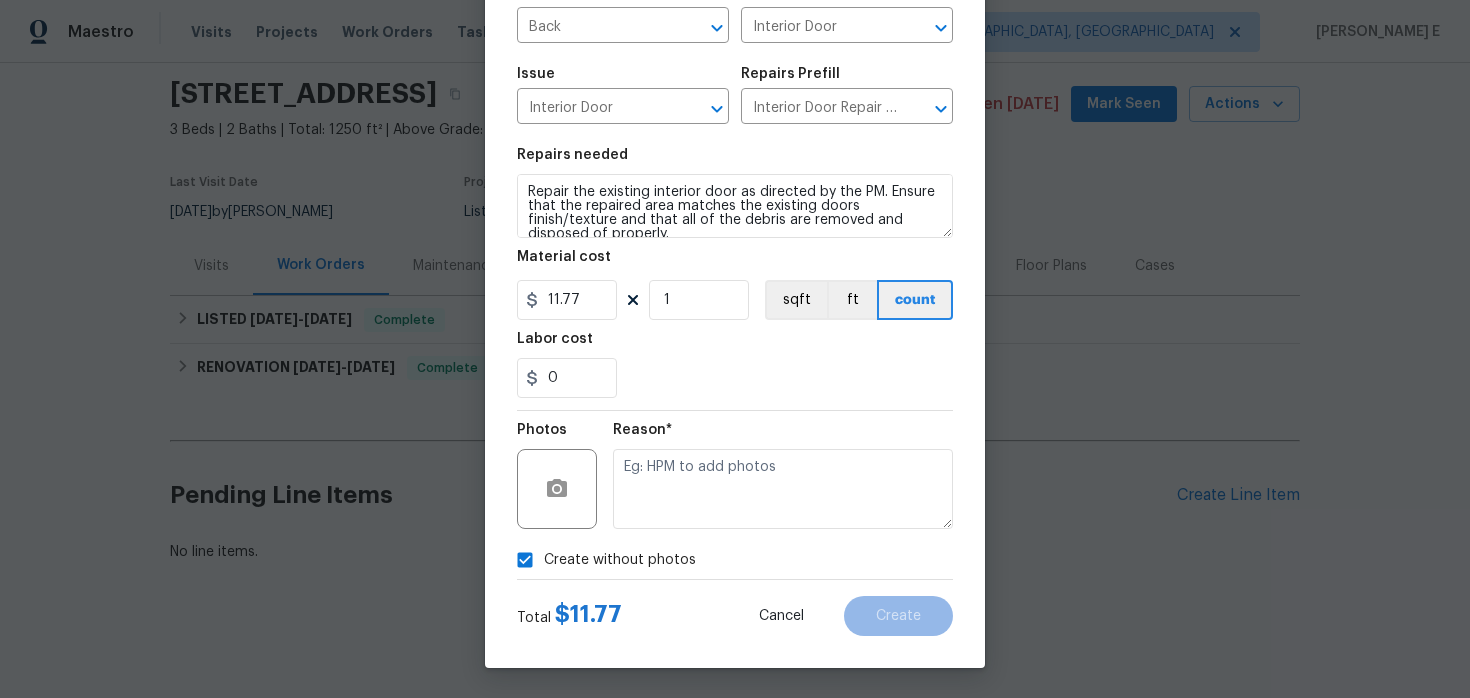 click on "Create without photos" at bounding box center [525, 560] 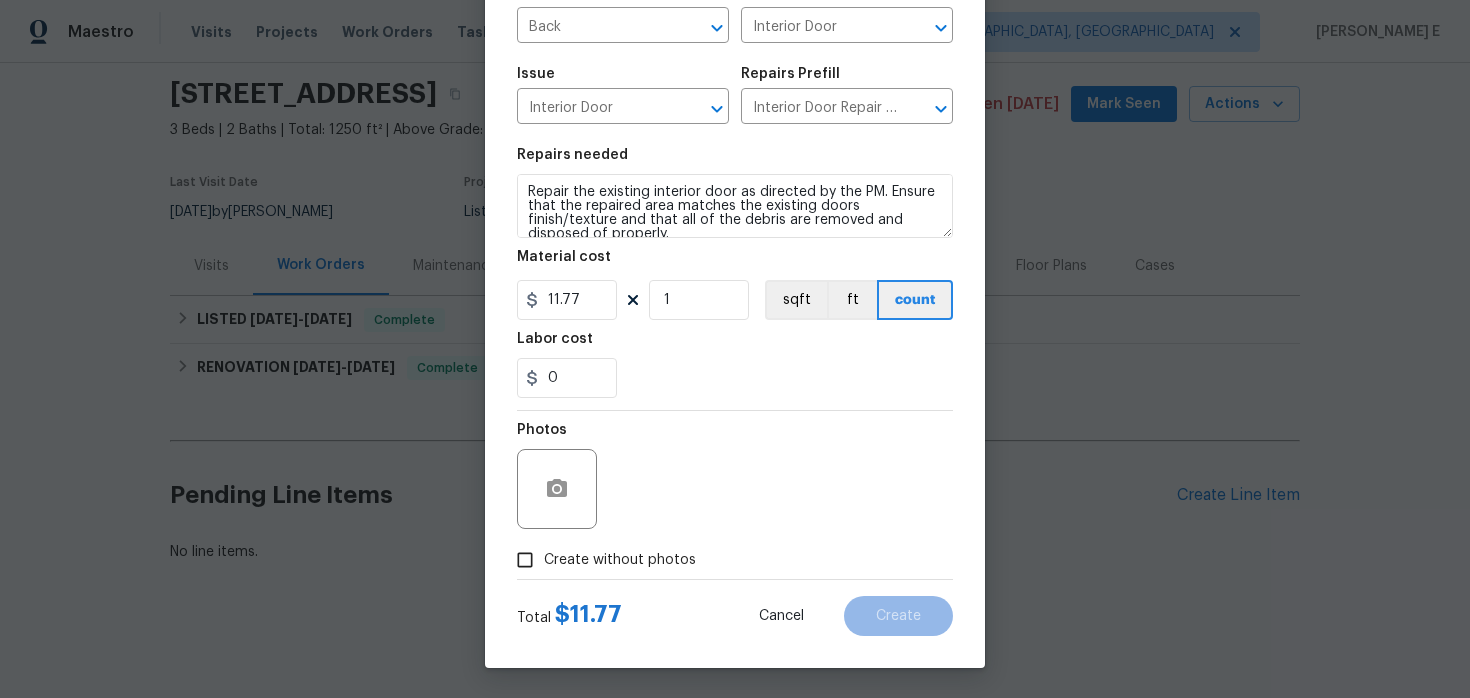 click on "Photos" at bounding box center [559, 476] 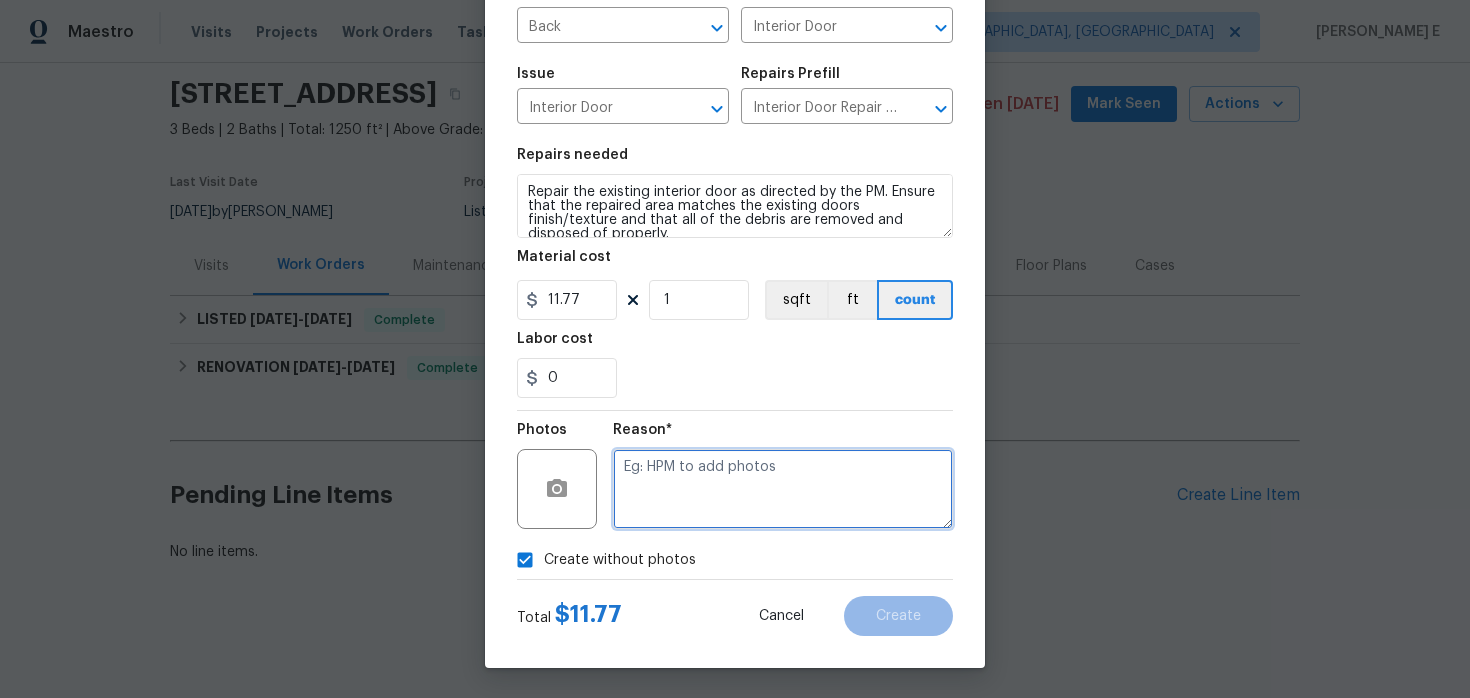 click at bounding box center (783, 489) 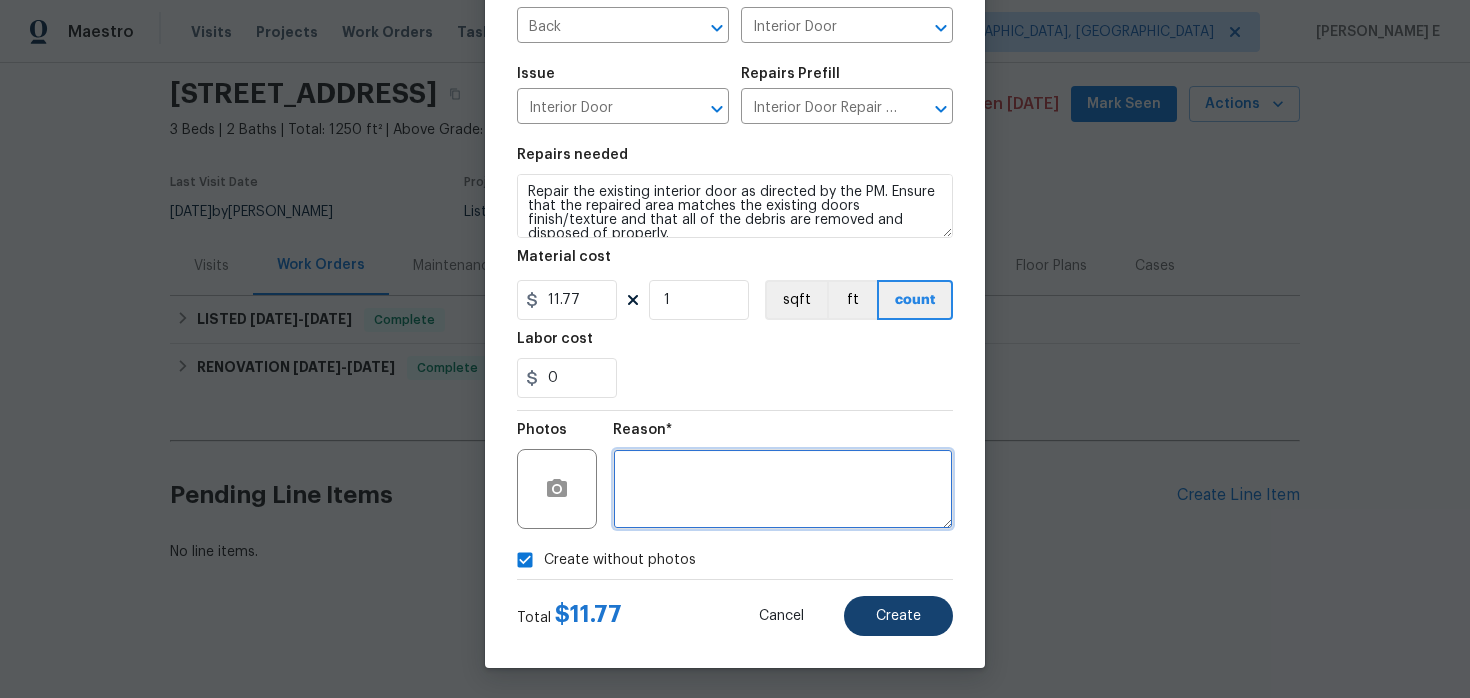type 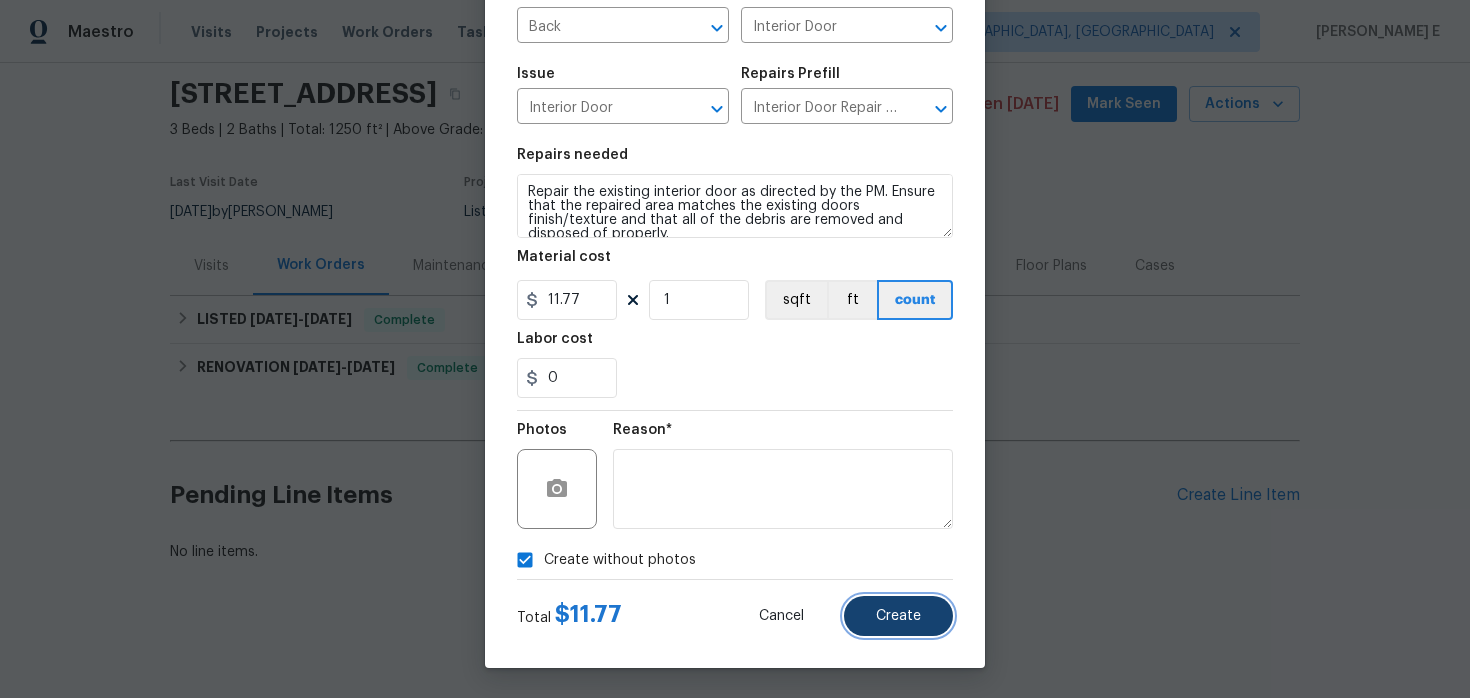 click on "Create" at bounding box center (898, 616) 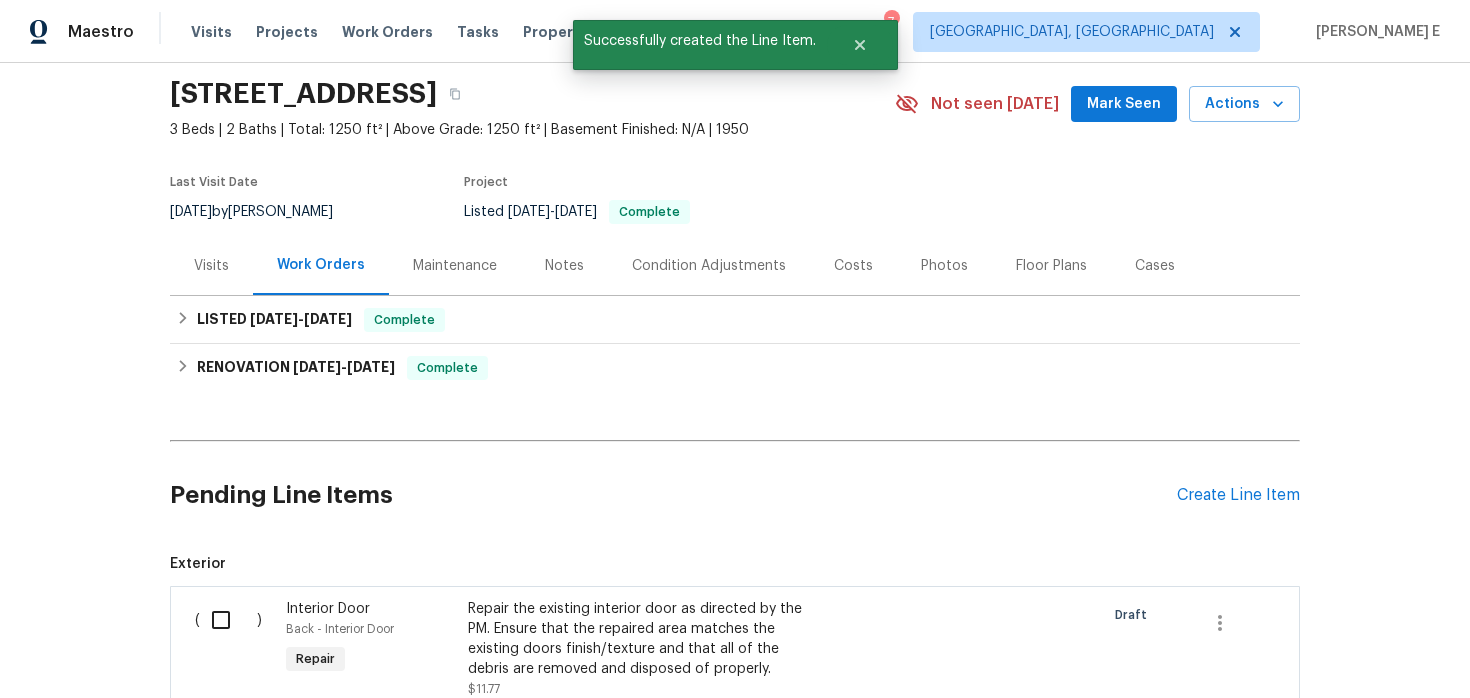 scroll, scrollTop: 335, scrollLeft: 0, axis: vertical 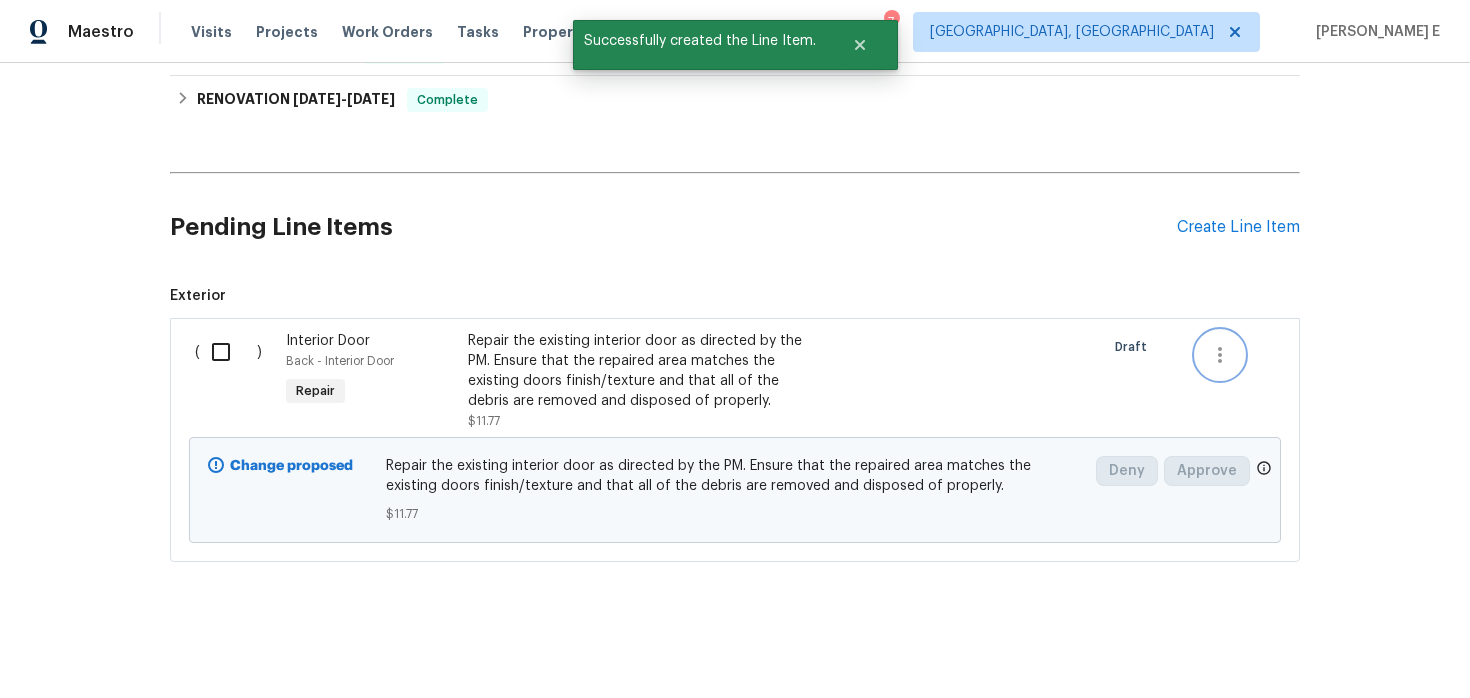 click 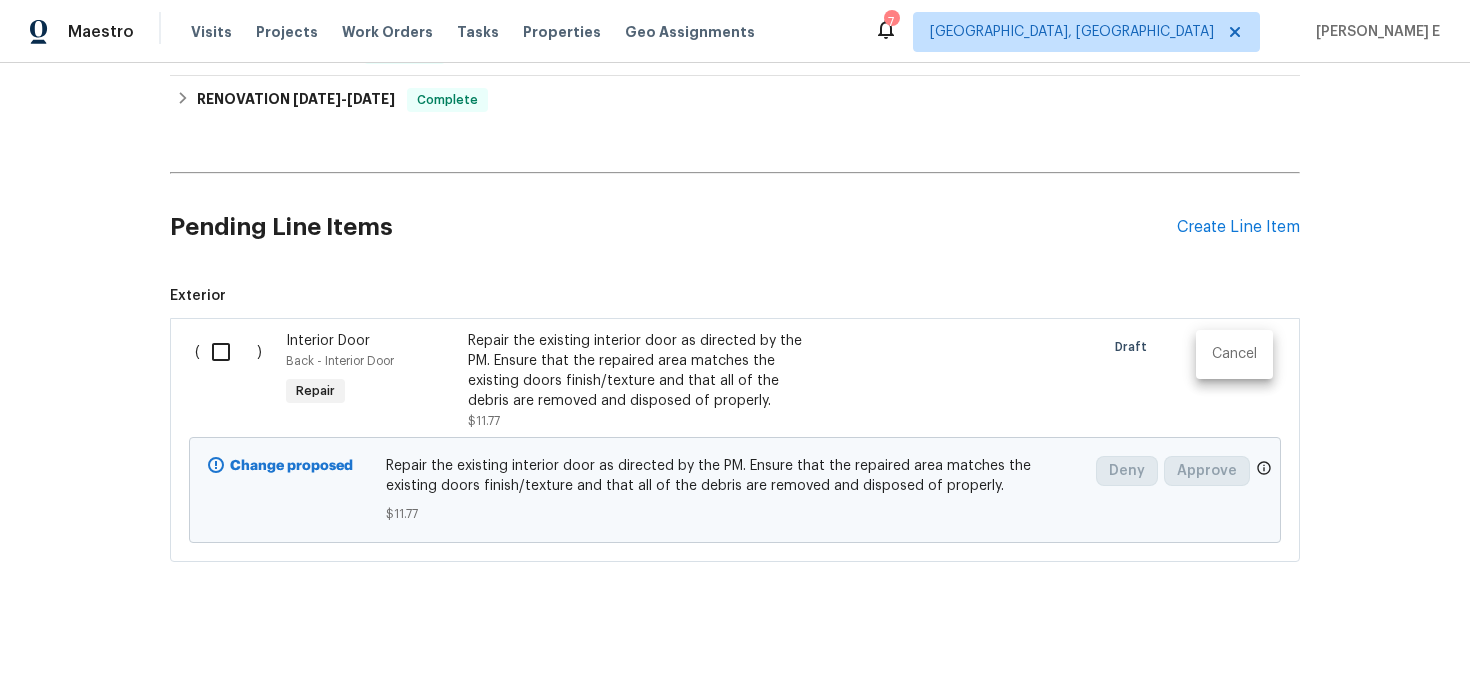 click at bounding box center [735, 349] 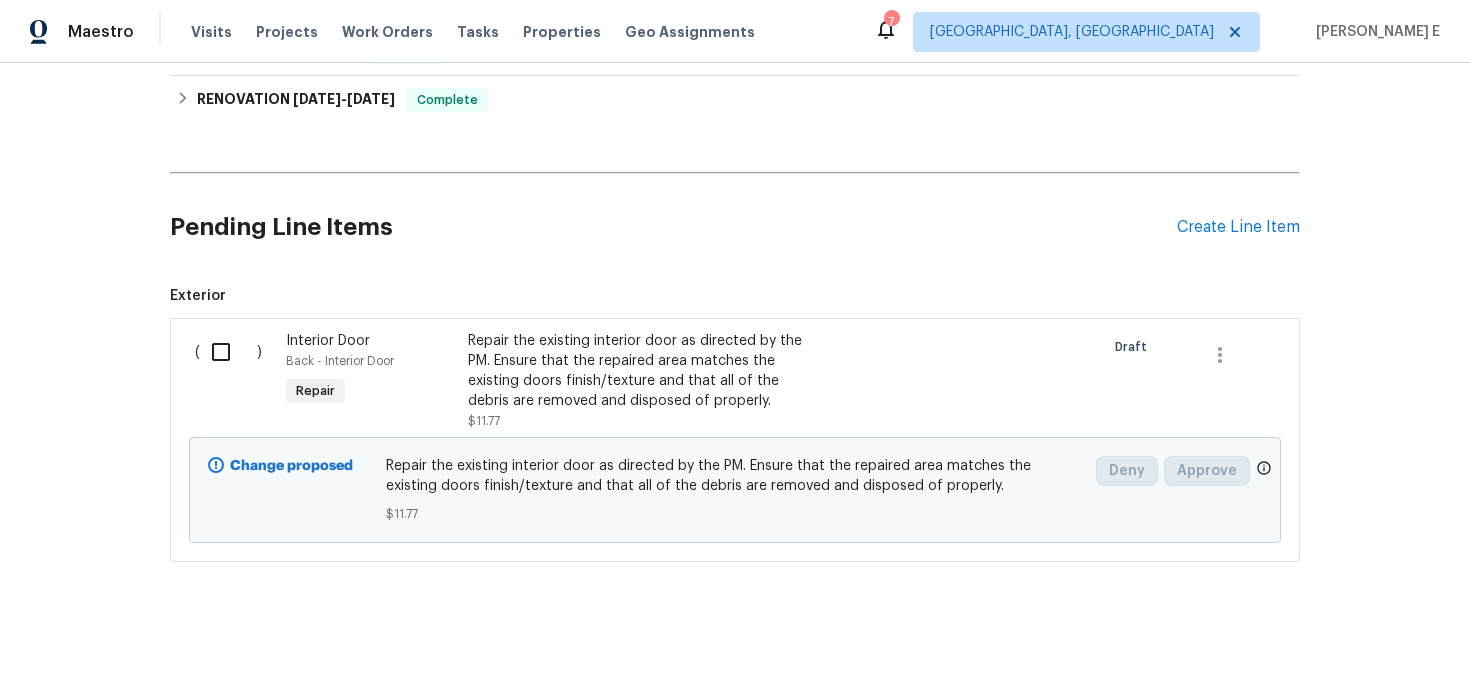 click at bounding box center (228, 352) 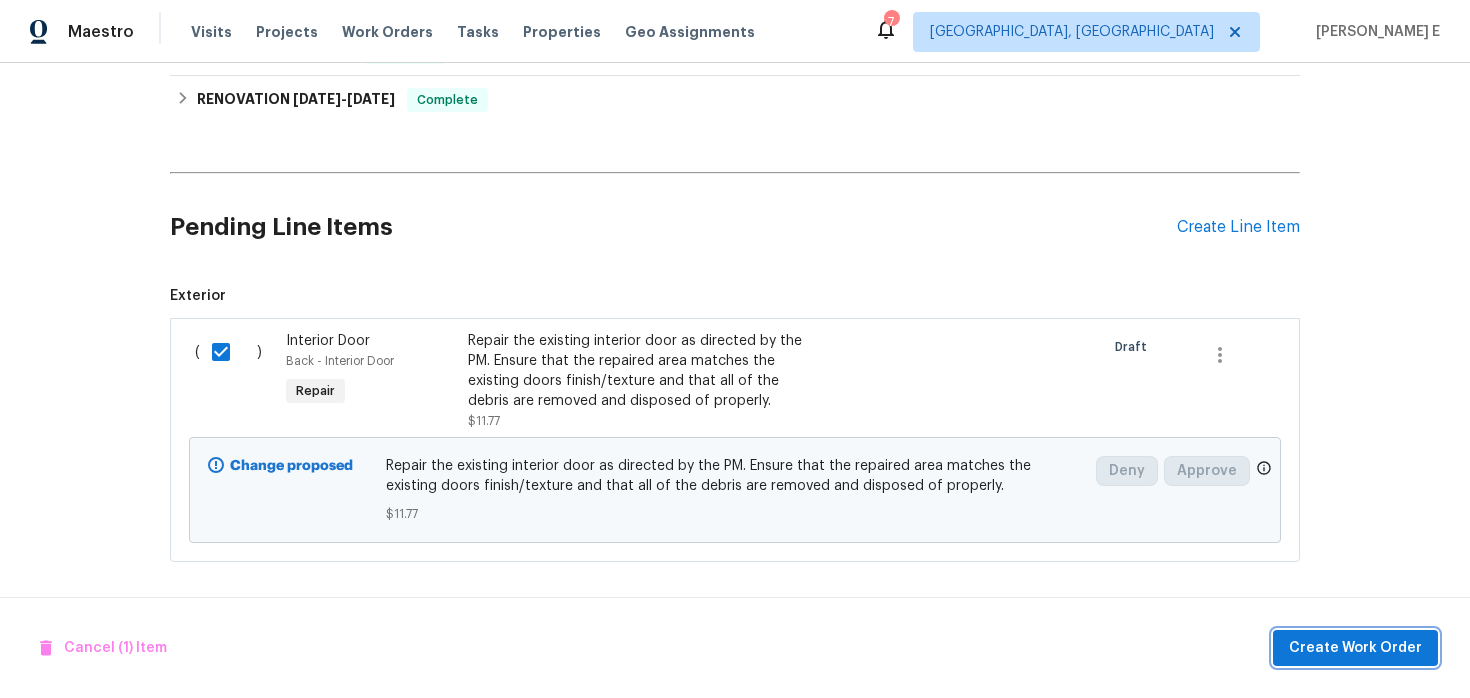 click on "Create Work Order" at bounding box center [1355, 648] 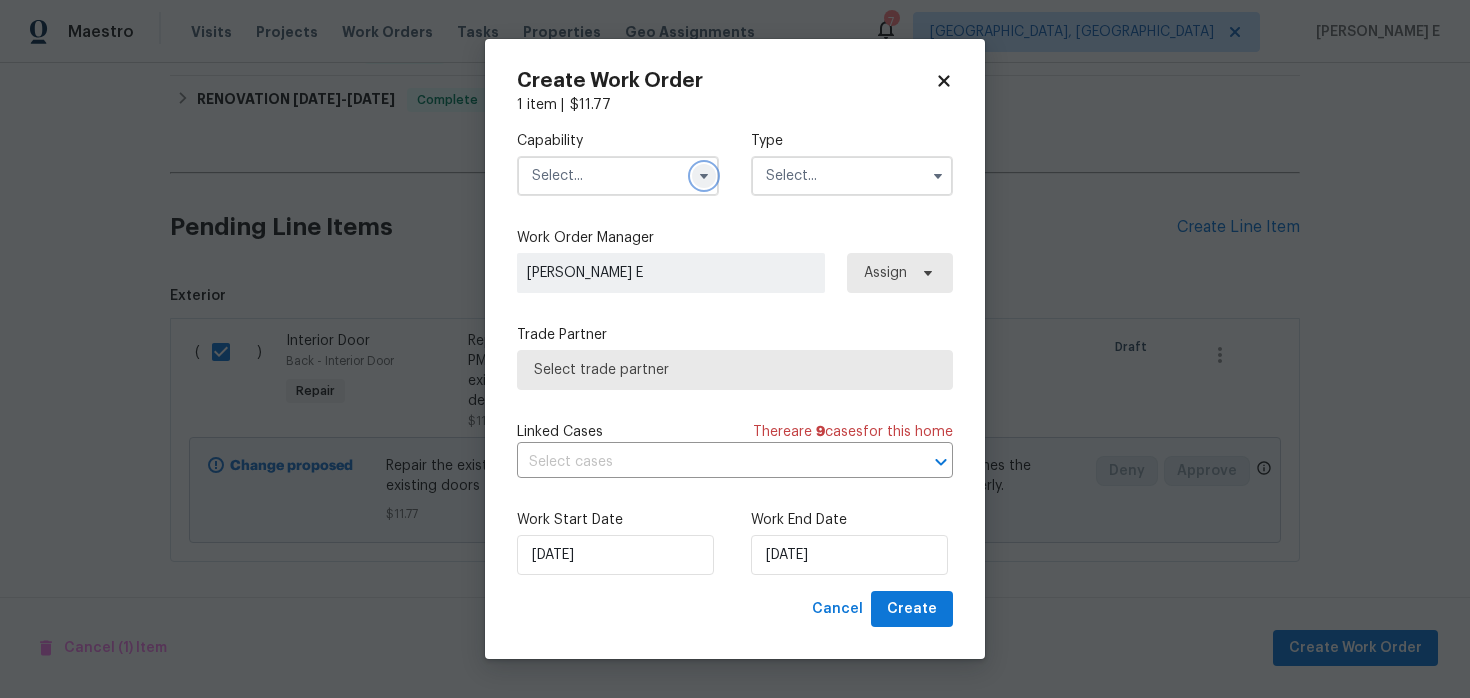 click at bounding box center [704, 176] 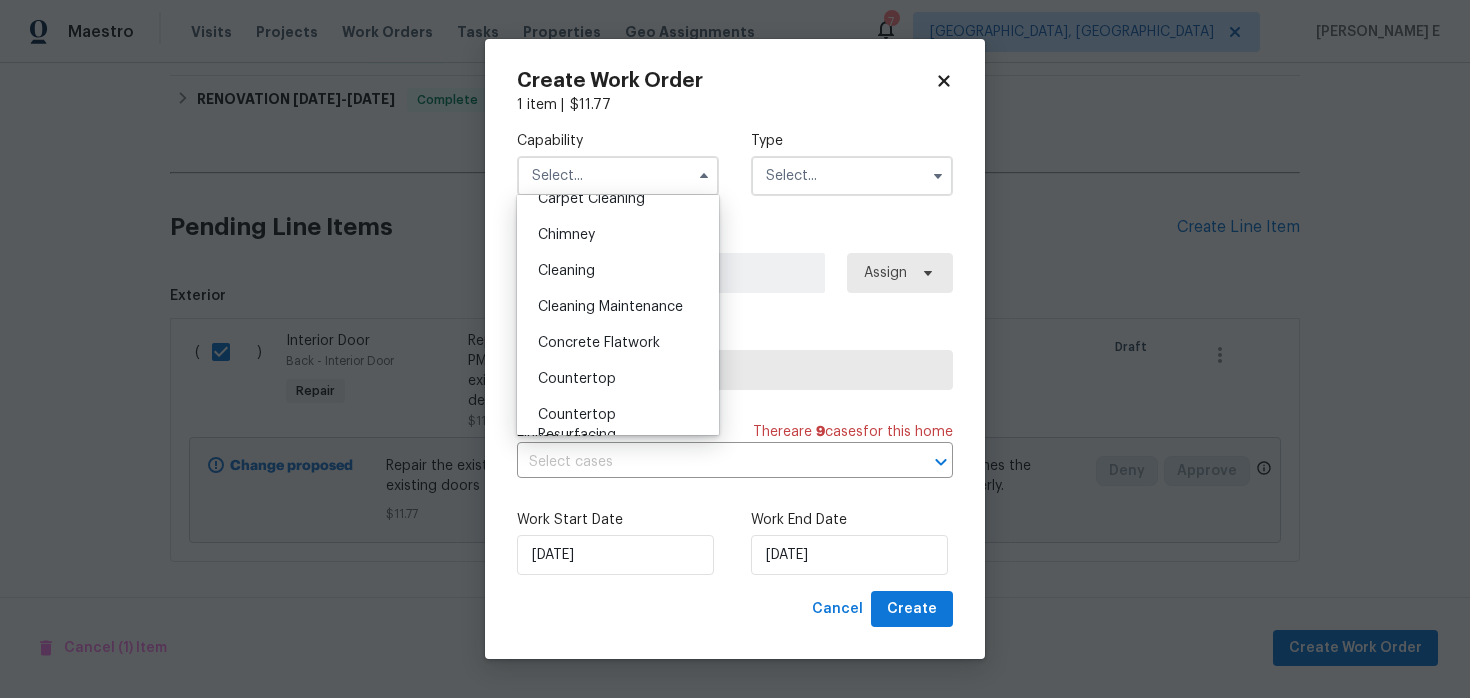 scroll, scrollTop: 240, scrollLeft: 0, axis: vertical 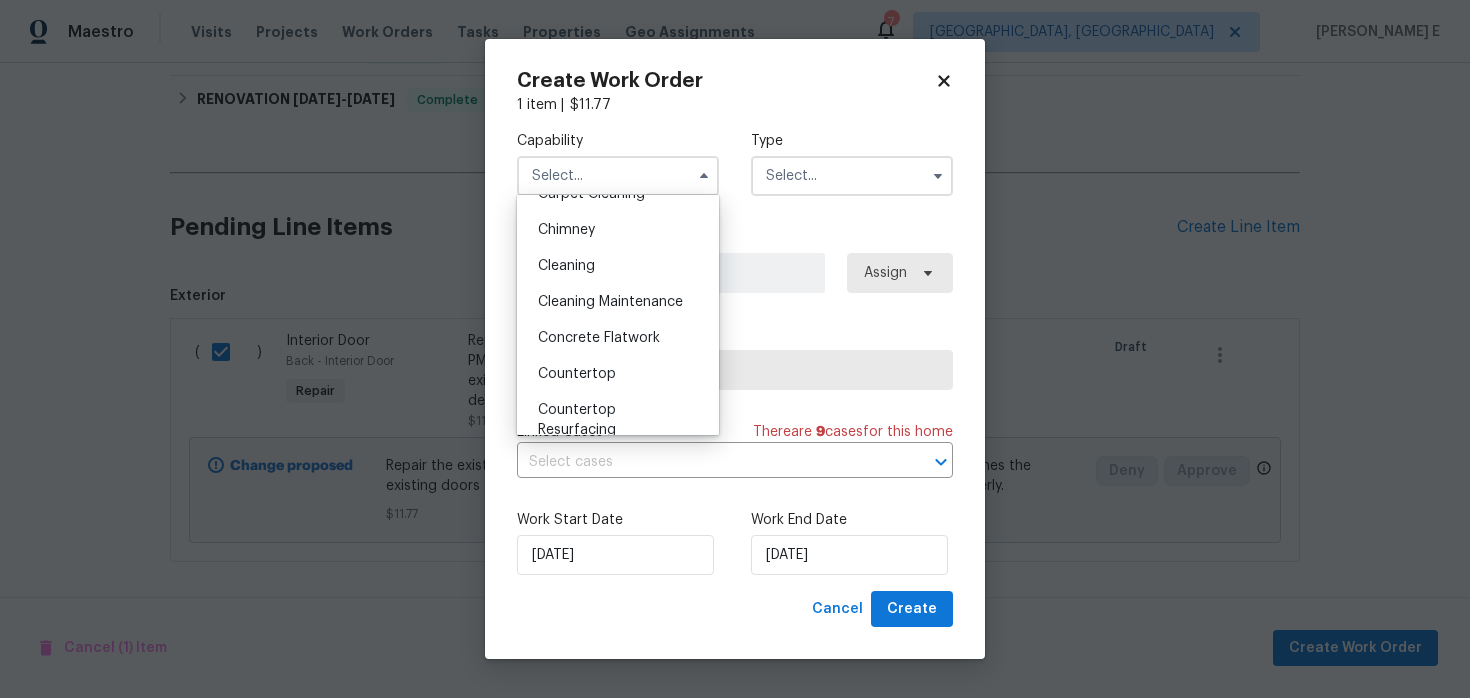 click on "Cleaning Maintenance" at bounding box center [610, 302] 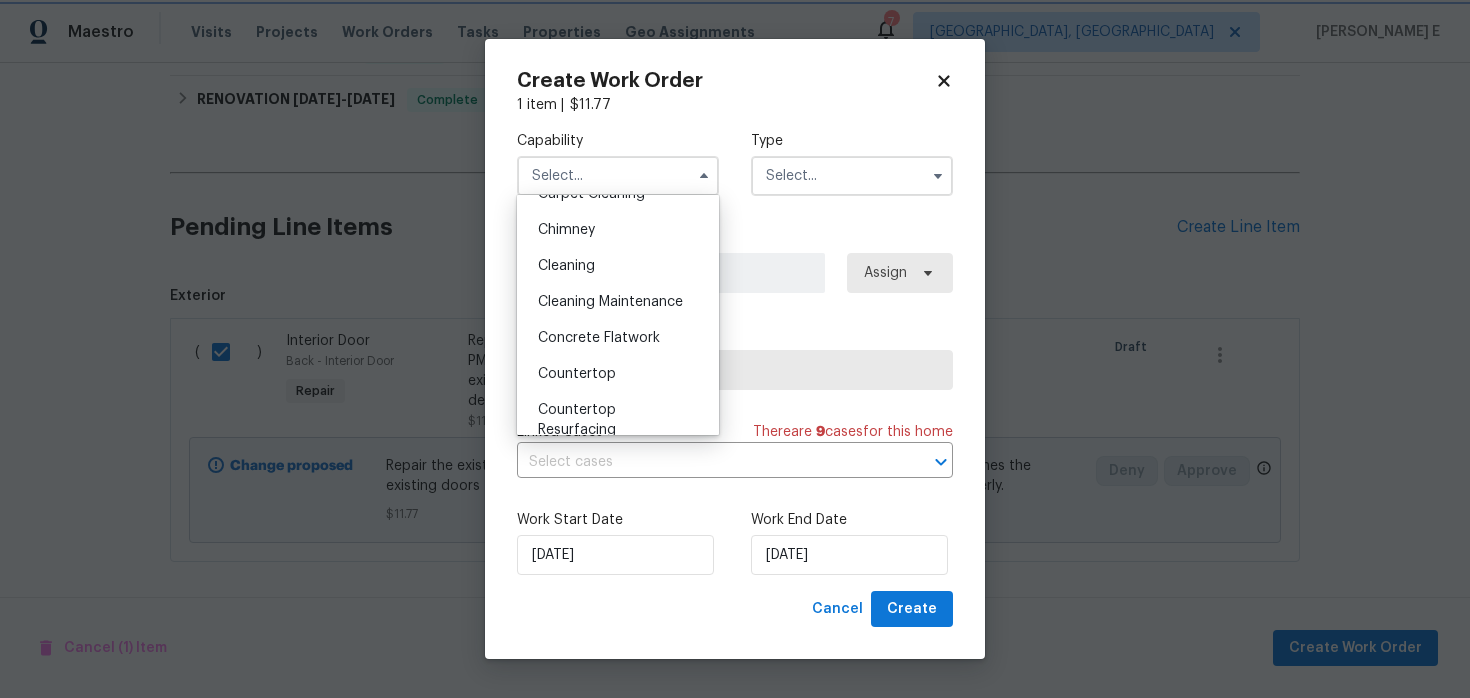 type on "Cleaning Maintenance" 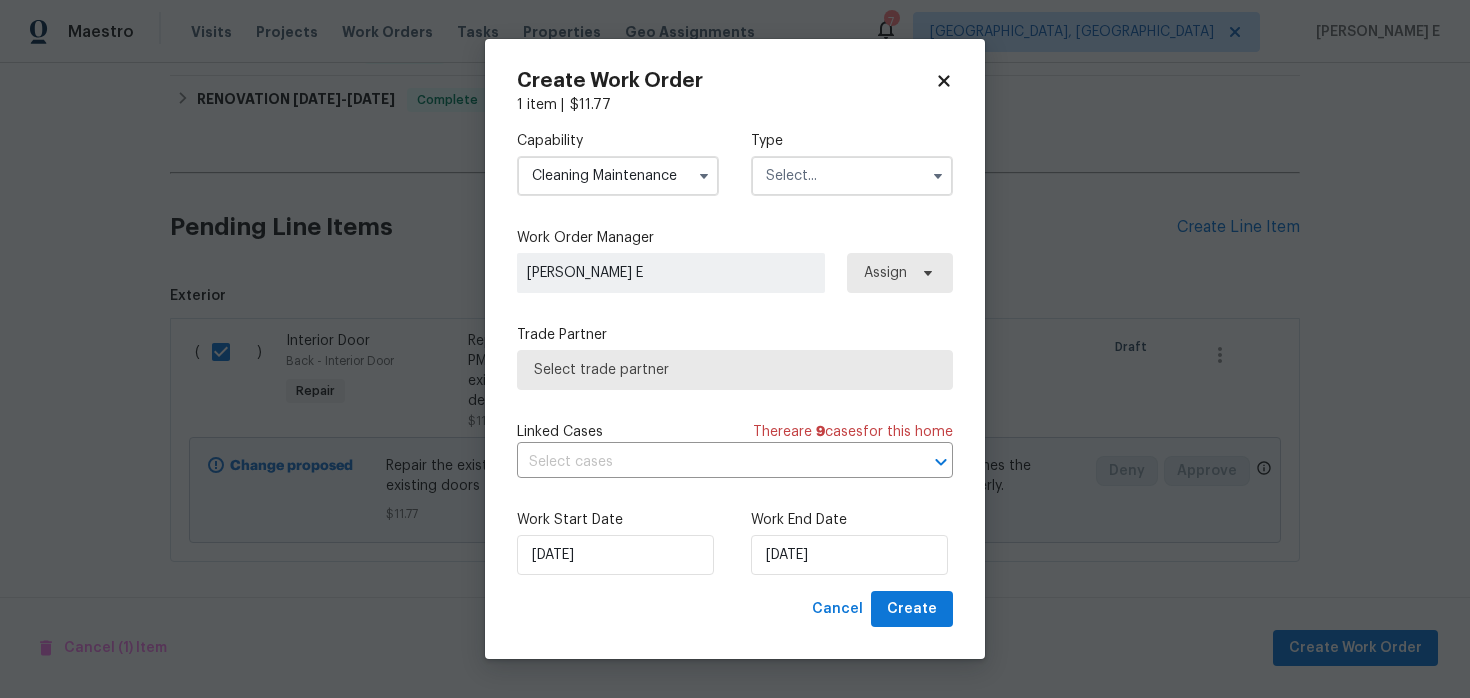 click at bounding box center (852, 176) 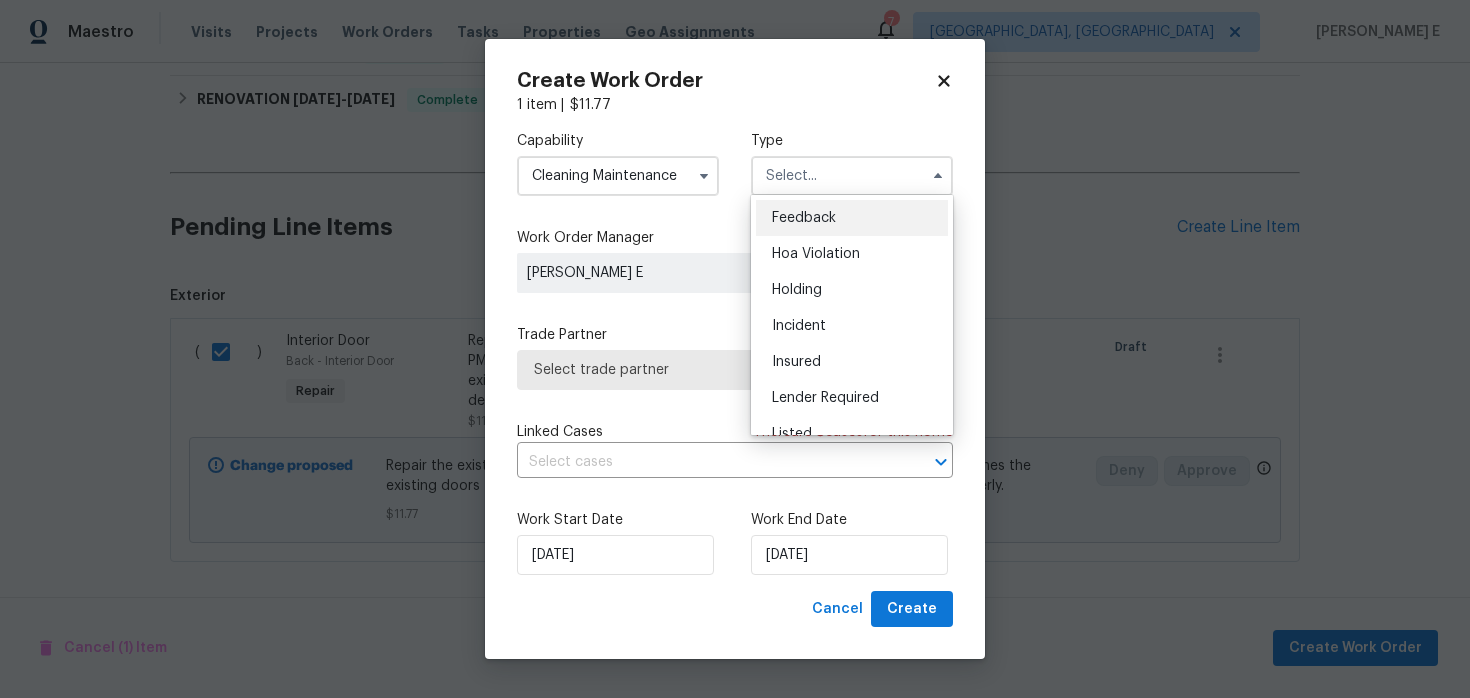 click on "Feedback" at bounding box center (852, 218) 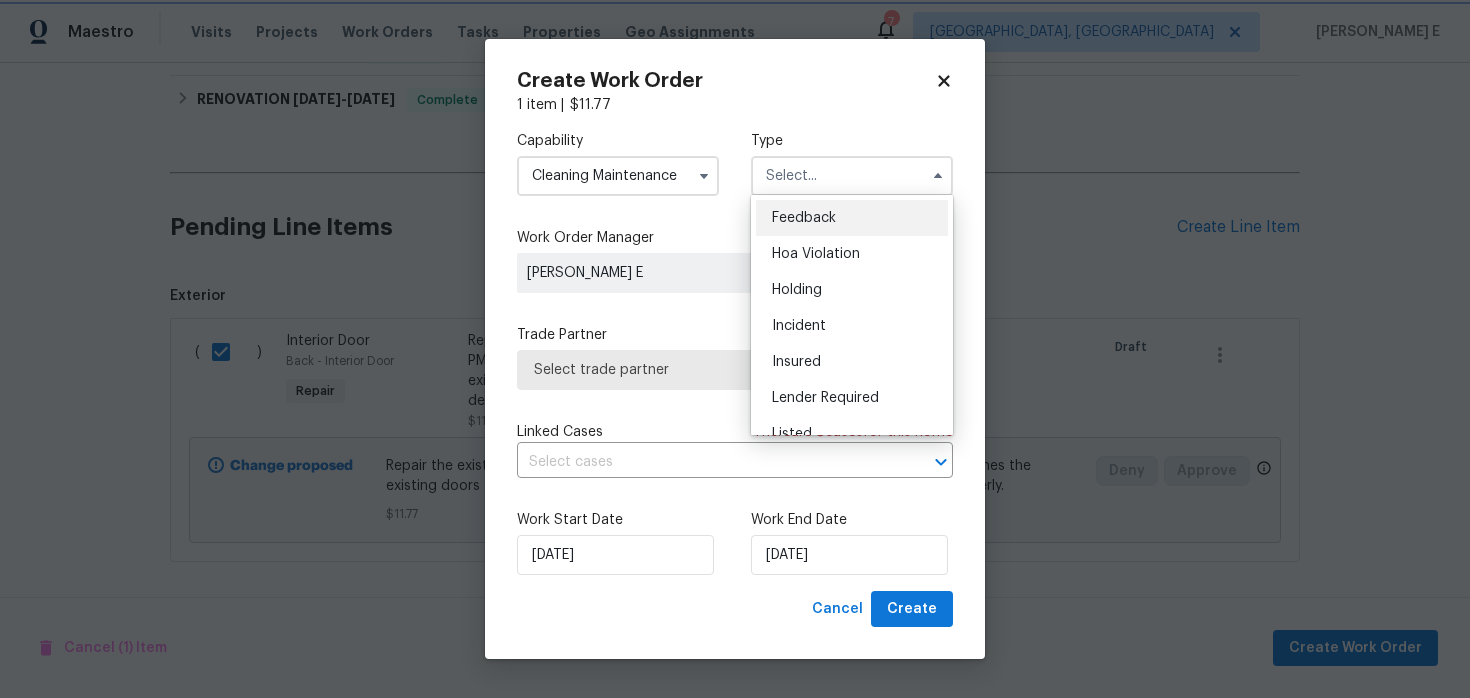 type on "Feedback" 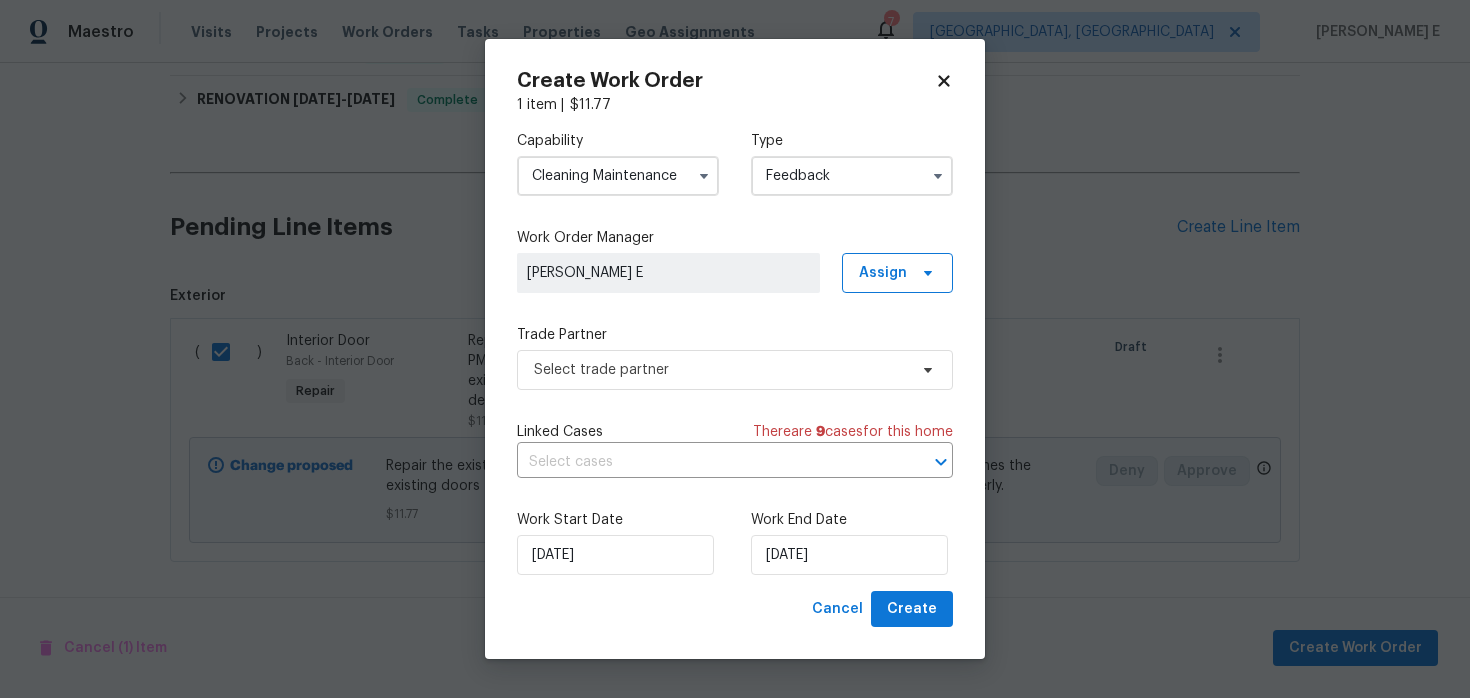 click on "Capability   Cleaning Maintenance Type   Feedback Work Order Manager   Keerthana E Assign Trade Partner   Select trade partner Linked Cases There  are   9  case s  for this home   ​ Work Start Date   11/07/2025 Work End Date   11/07/2025" at bounding box center (735, 353) 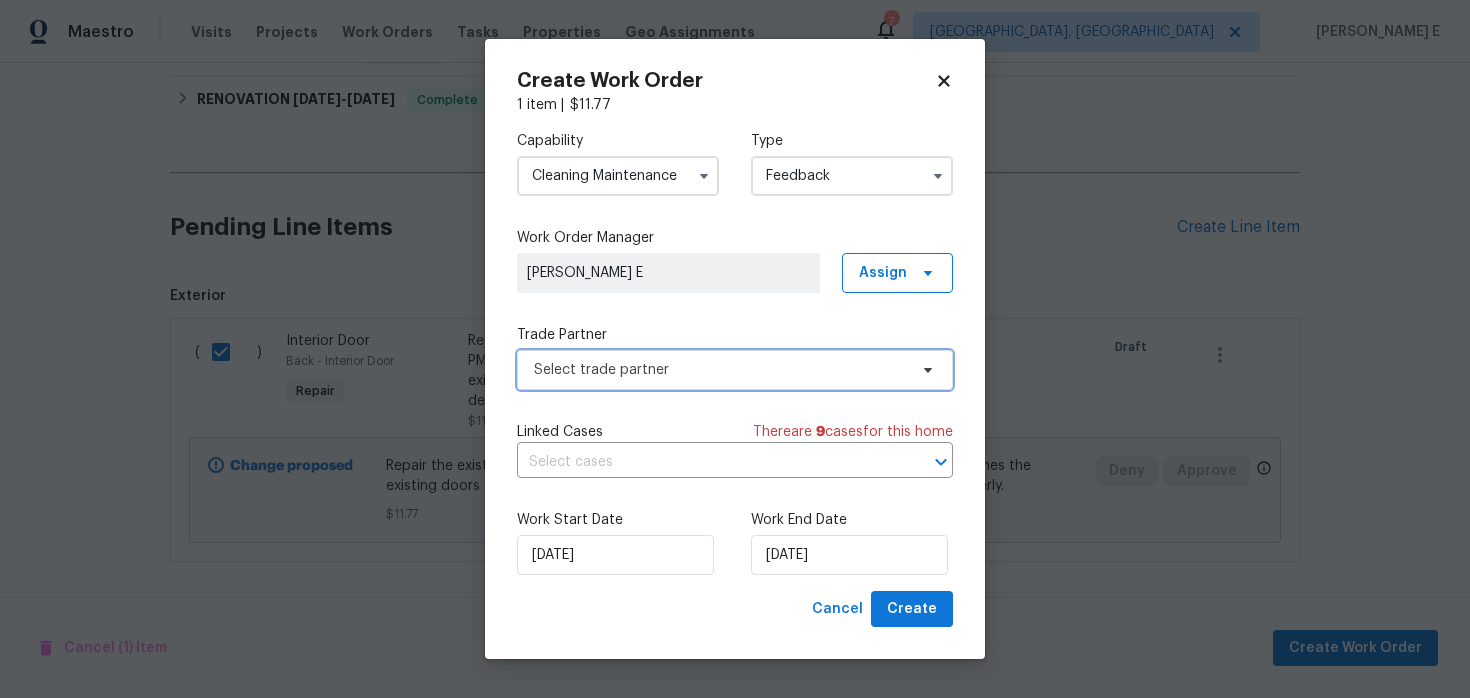 click on "Select trade partner" at bounding box center (720, 370) 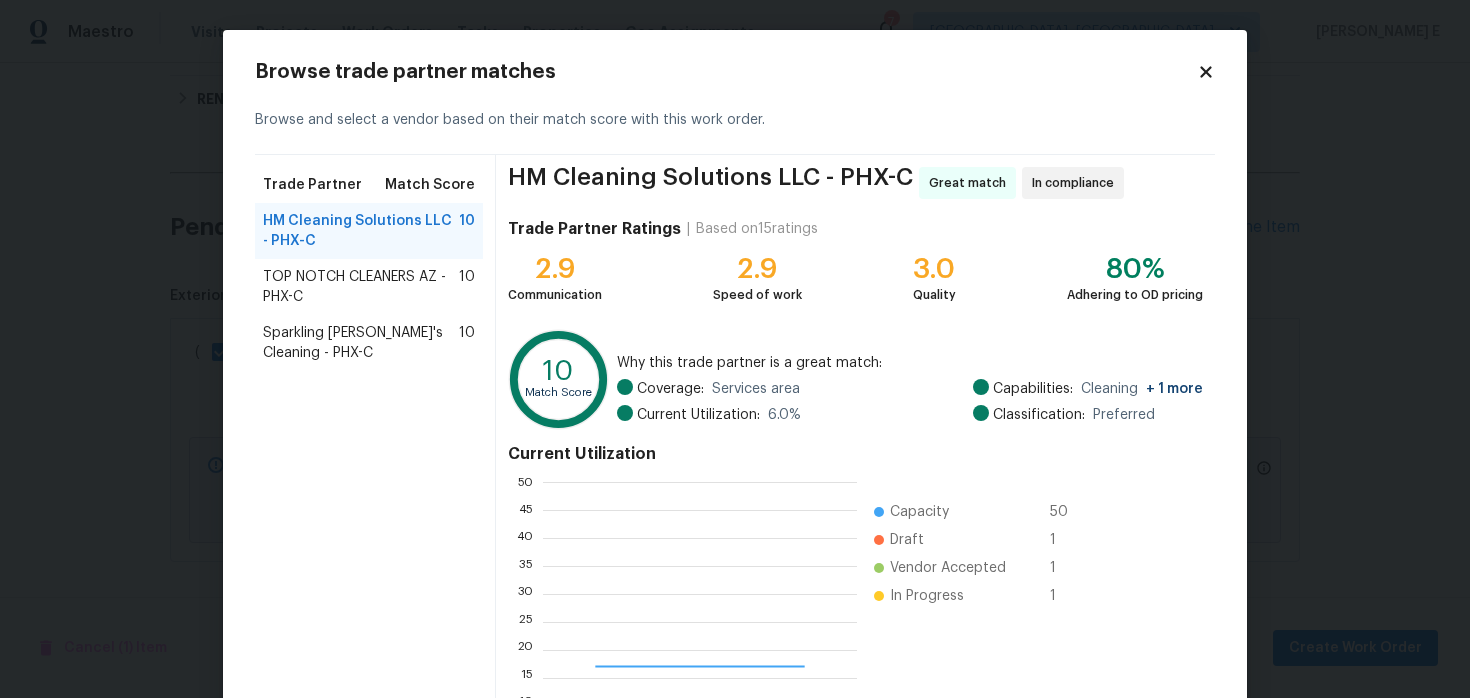 scroll, scrollTop: 2, scrollLeft: 1, axis: both 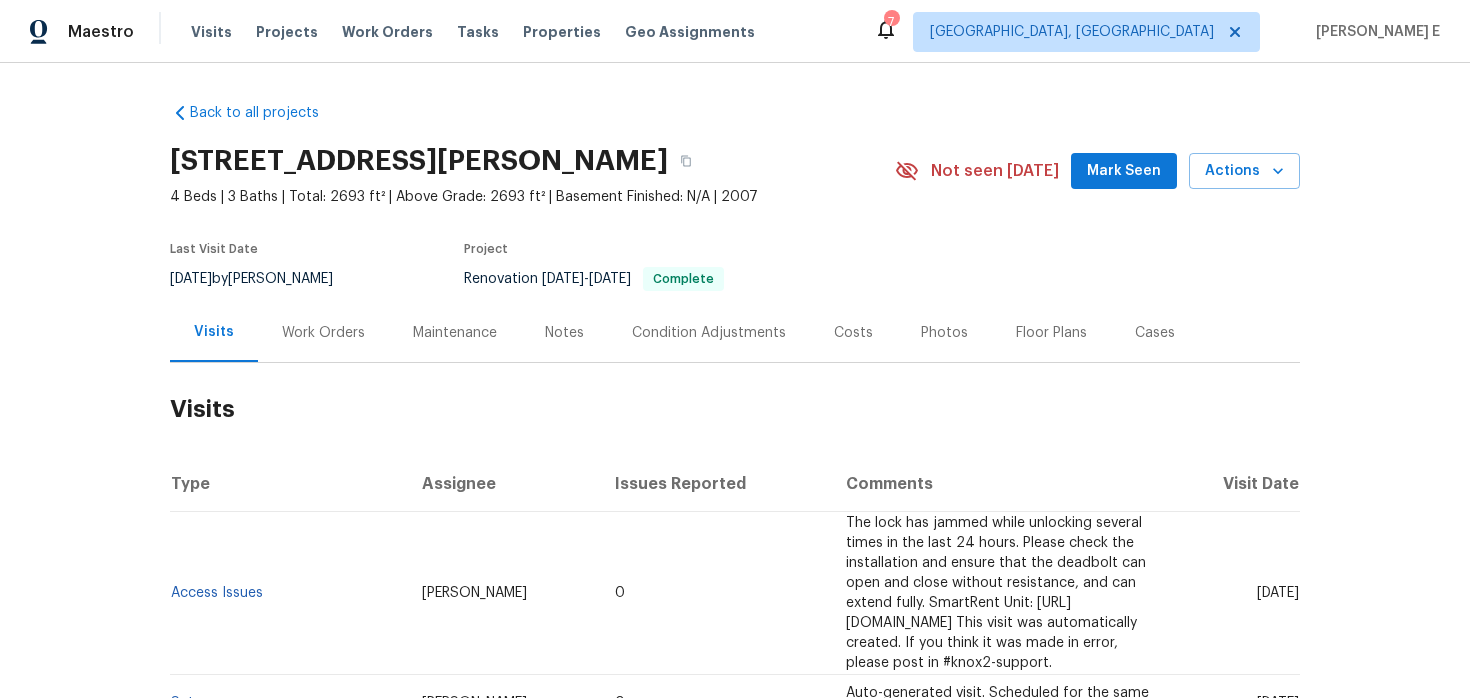click on "Work Orders" at bounding box center [323, 333] 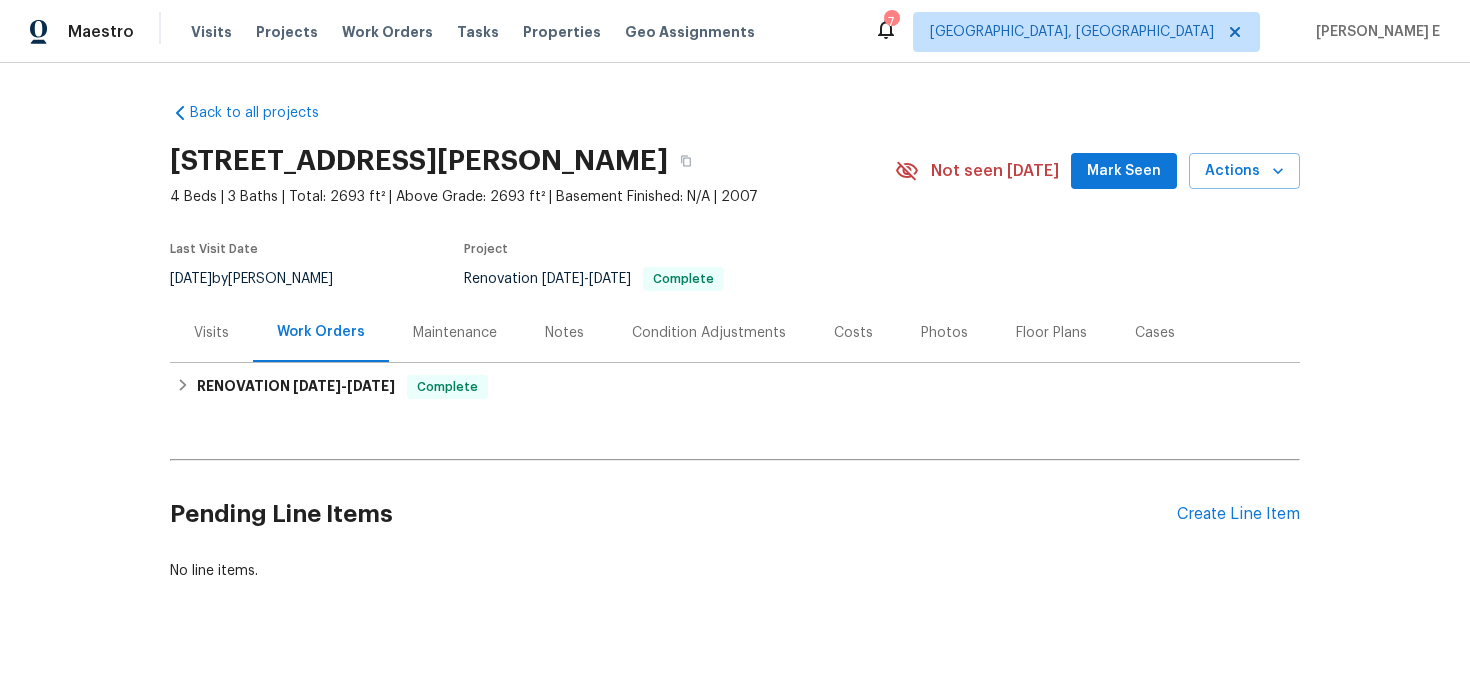 scroll, scrollTop: 19, scrollLeft: 0, axis: vertical 